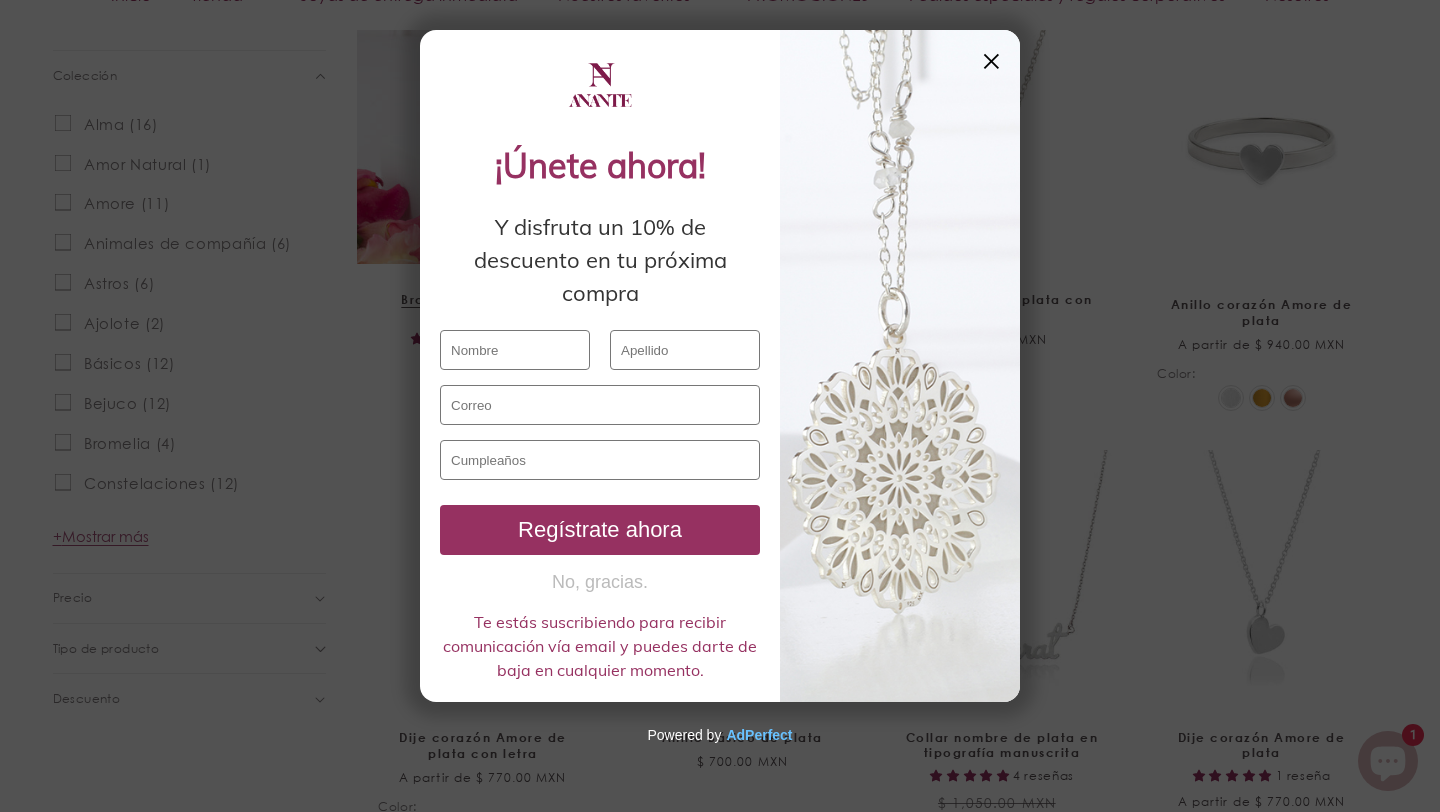 scroll, scrollTop: 966, scrollLeft: 0, axis: vertical 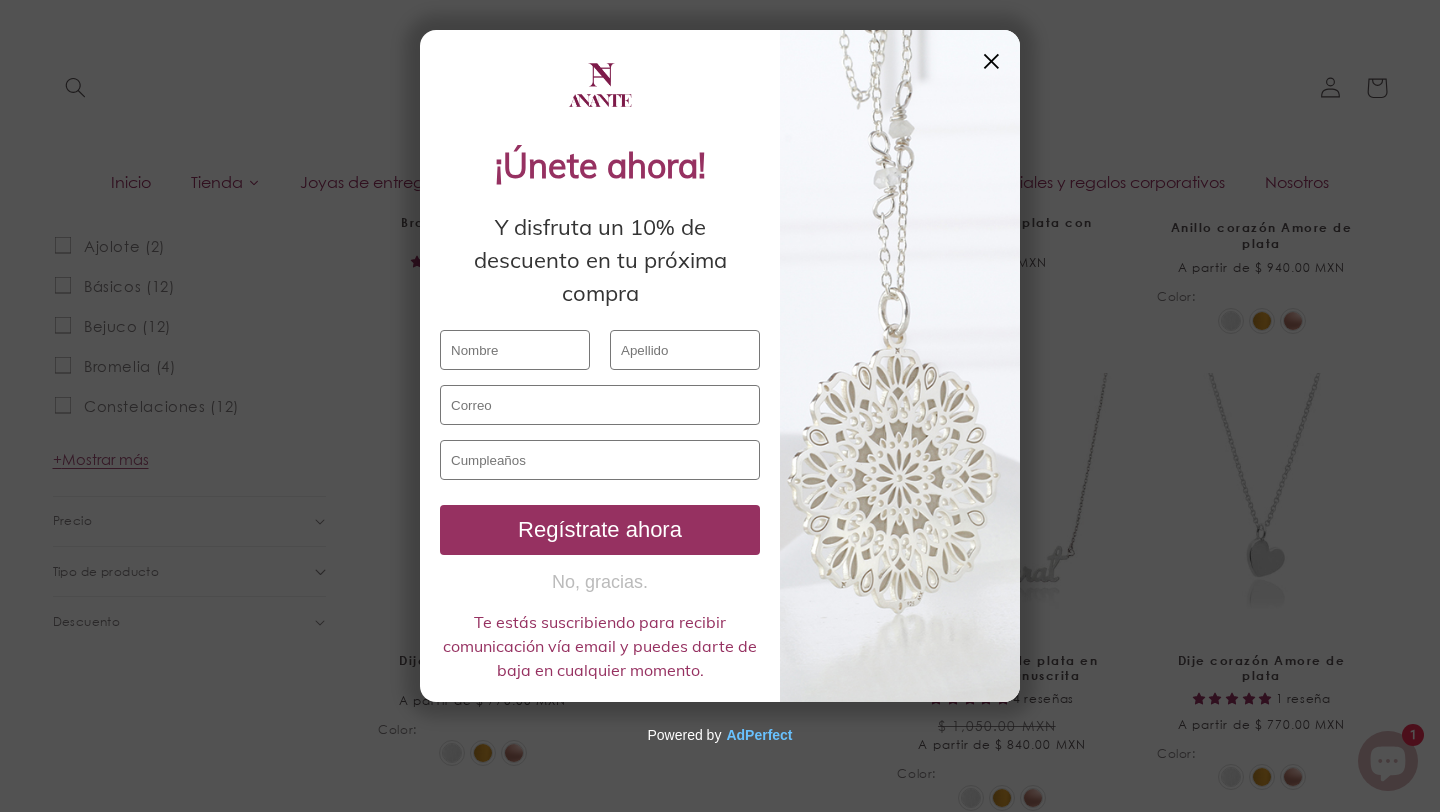 click at bounding box center [900, 366] 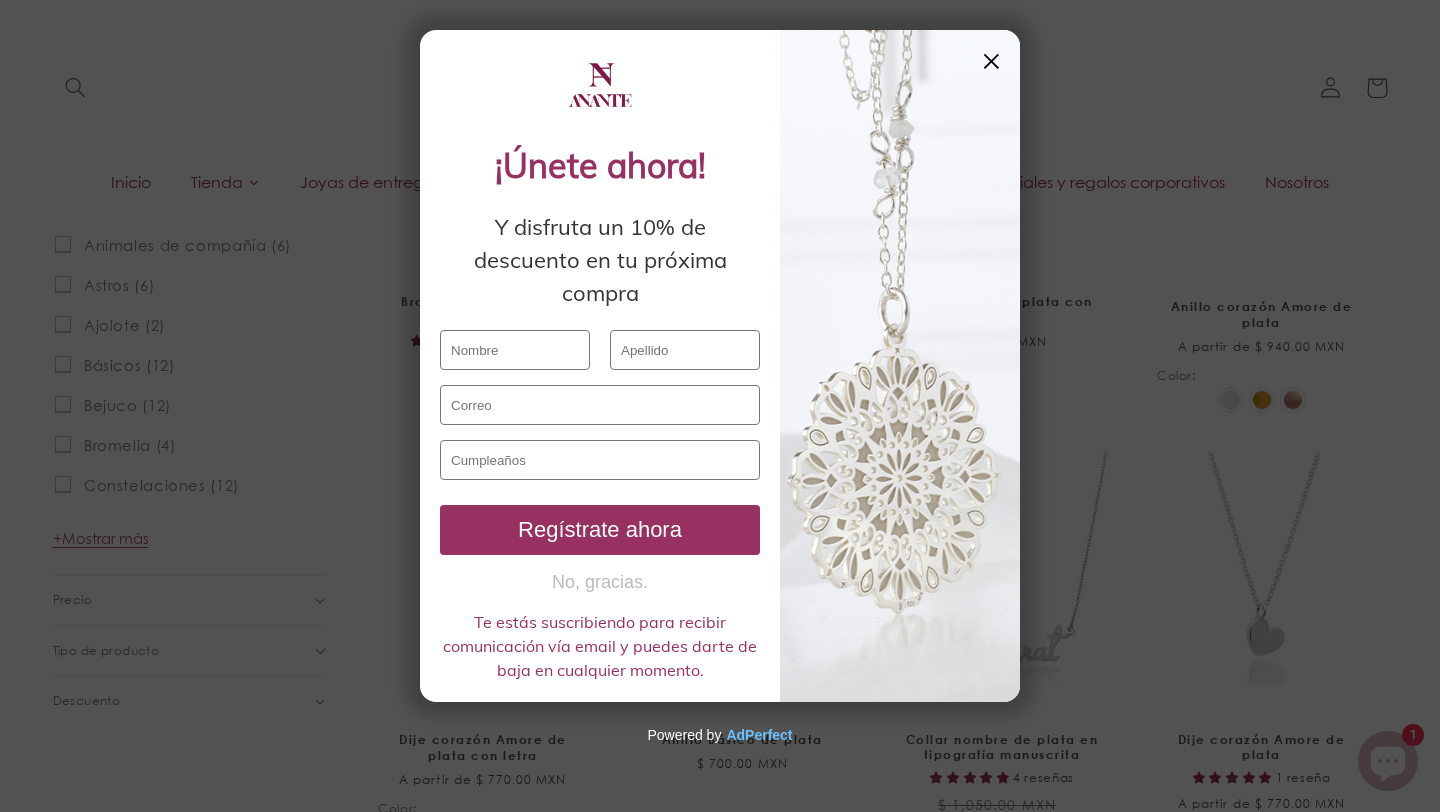 click on "✕" at bounding box center (991, 61) 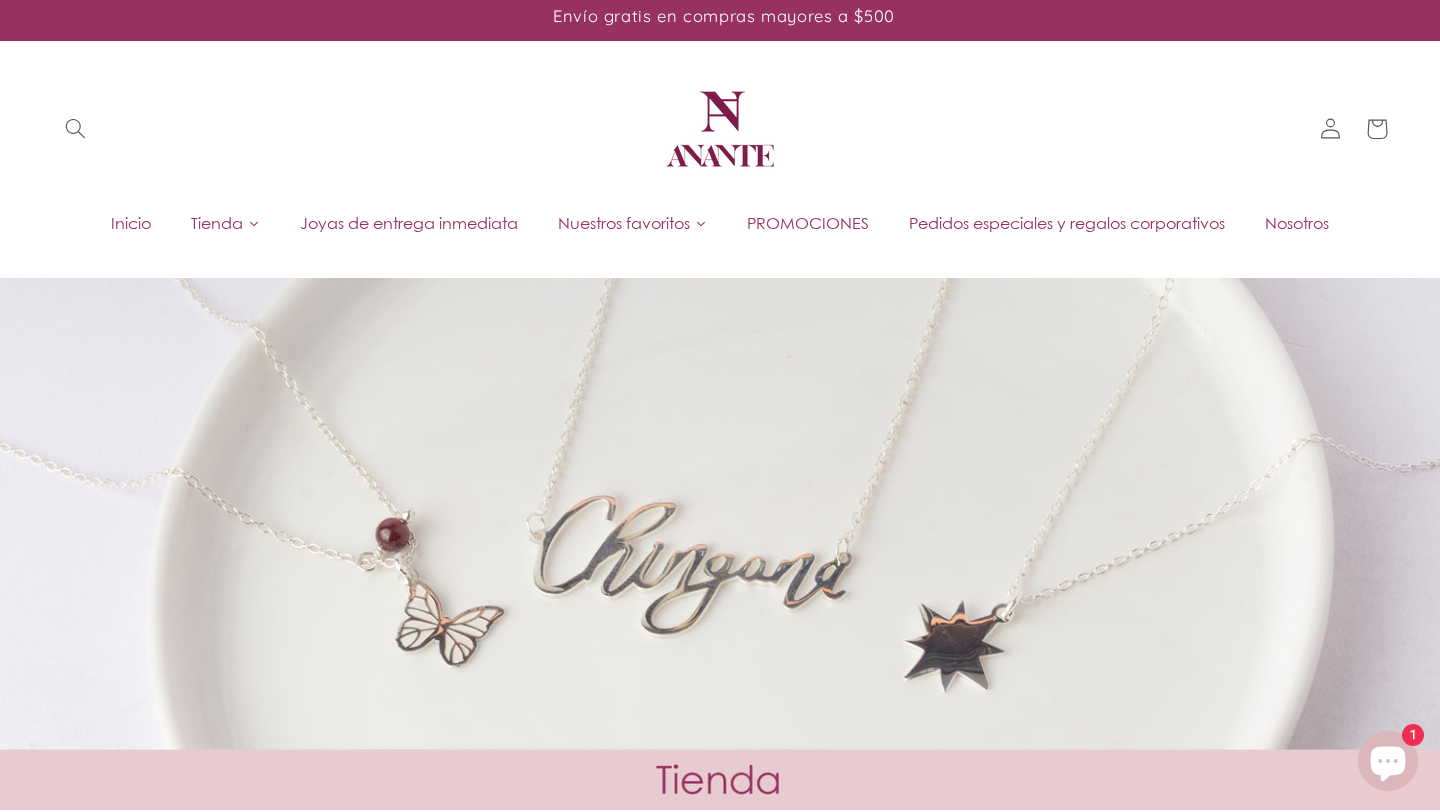 scroll, scrollTop: 0, scrollLeft: 0, axis: both 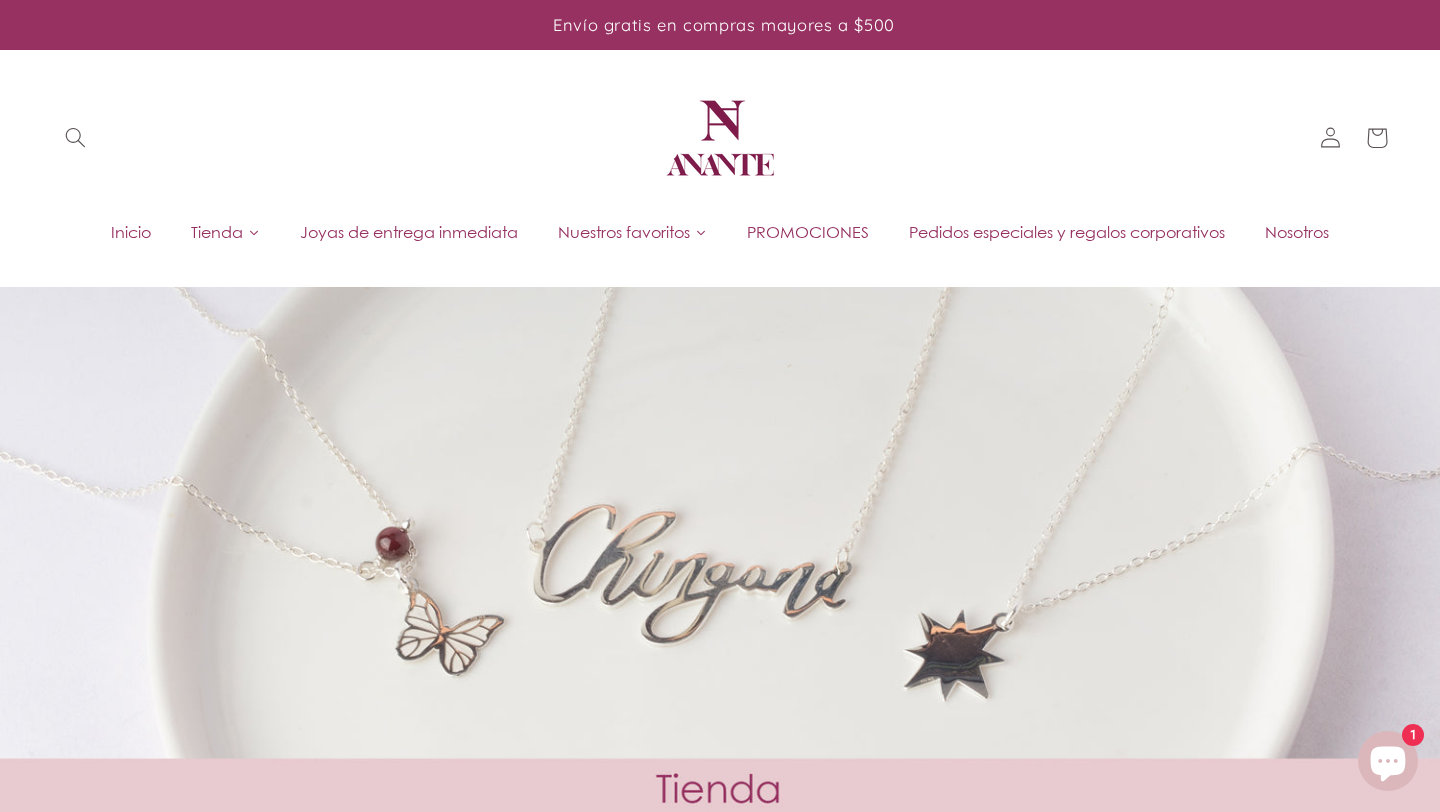 click on "PROMOCIONES" at bounding box center [808, 232] 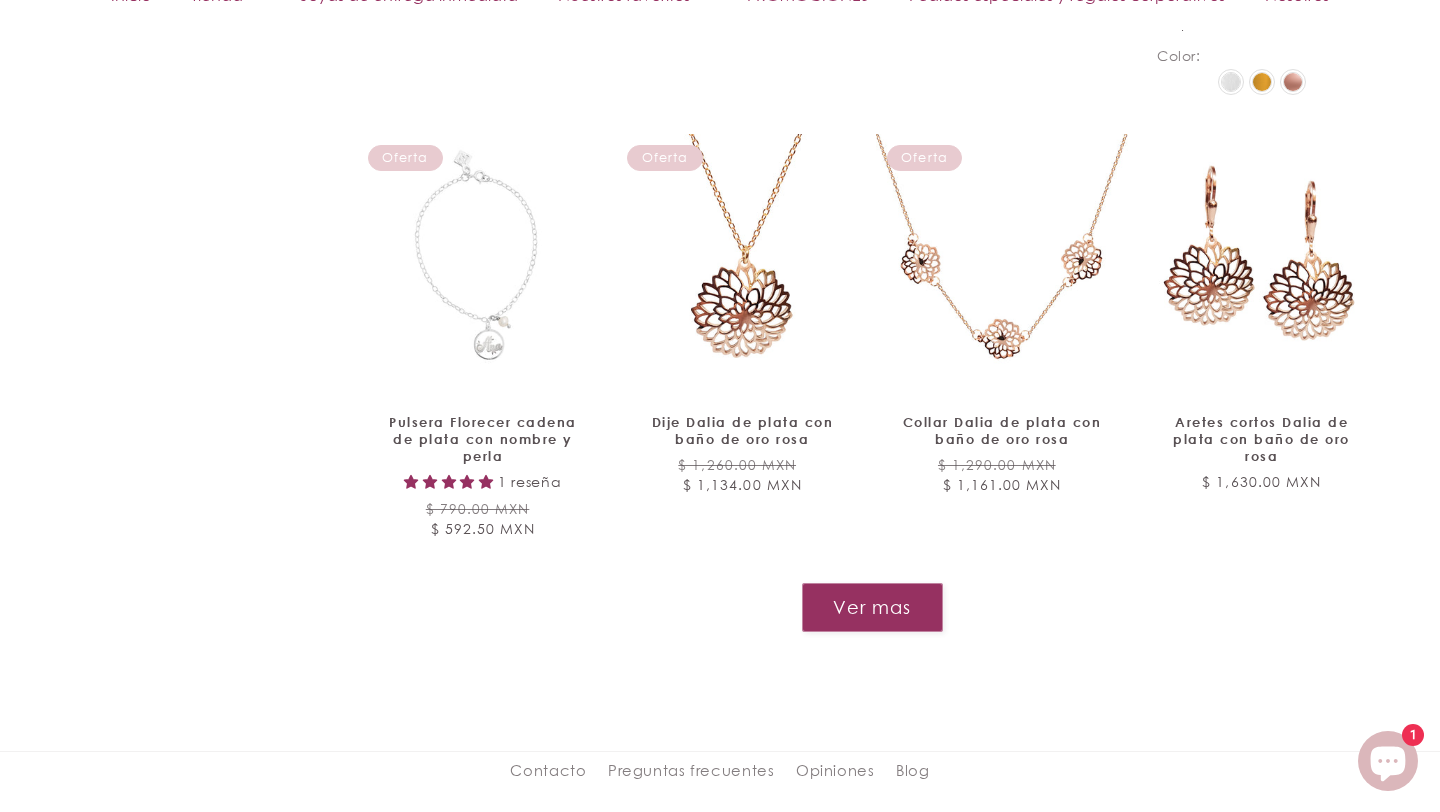 scroll, scrollTop: 1738, scrollLeft: 0, axis: vertical 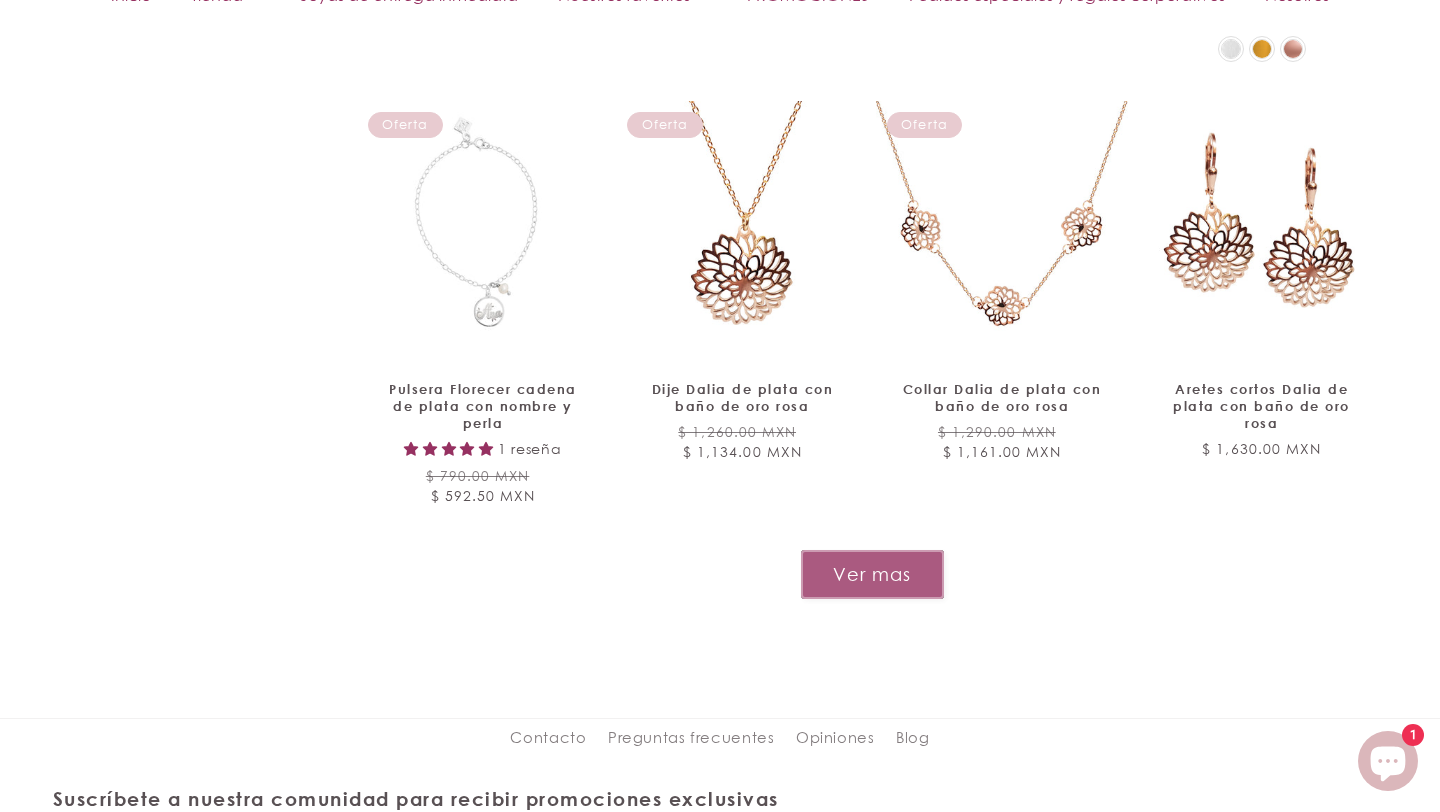 click on "Ver mas" at bounding box center (872, 574) 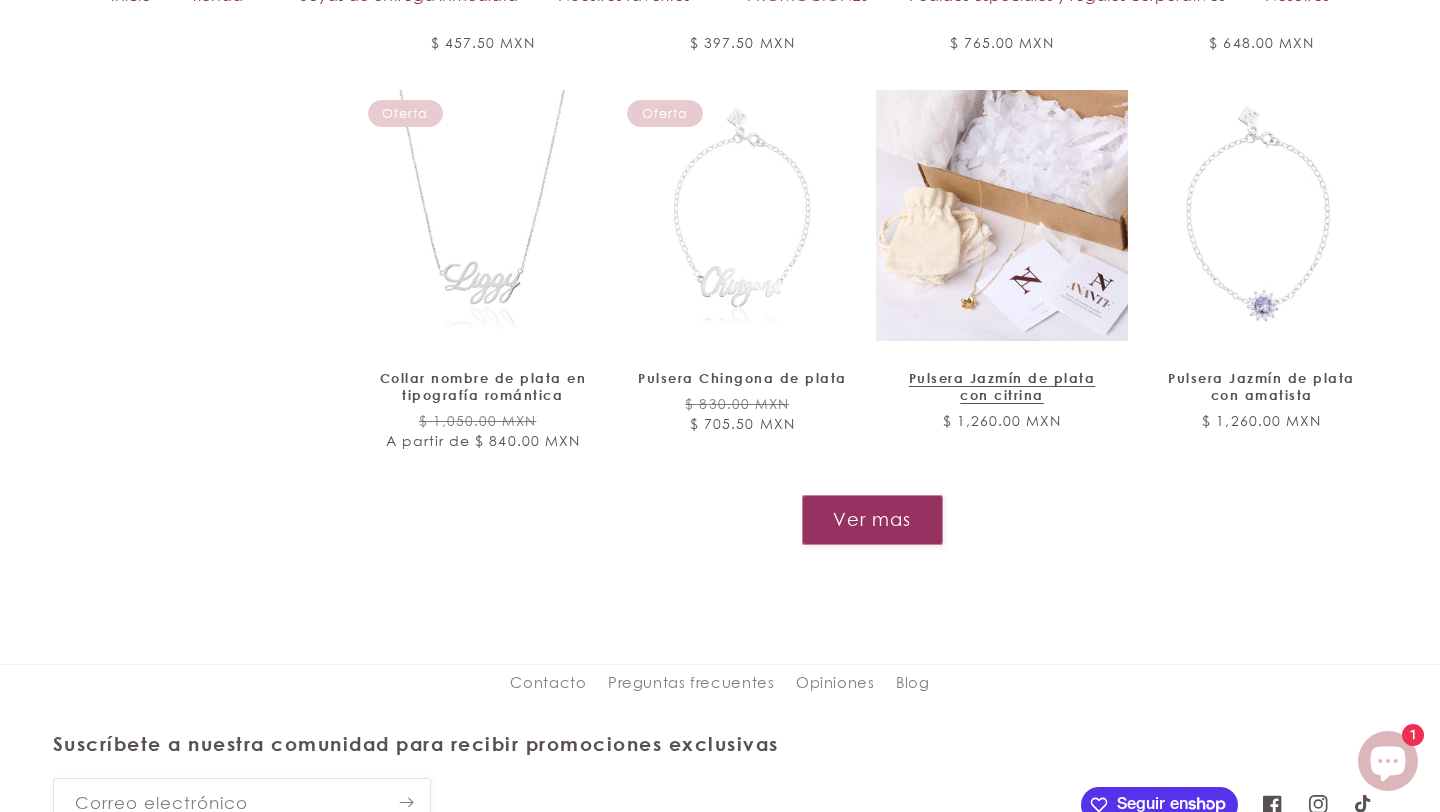 scroll, scrollTop: 3436, scrollLeft: 0, axis: vertical 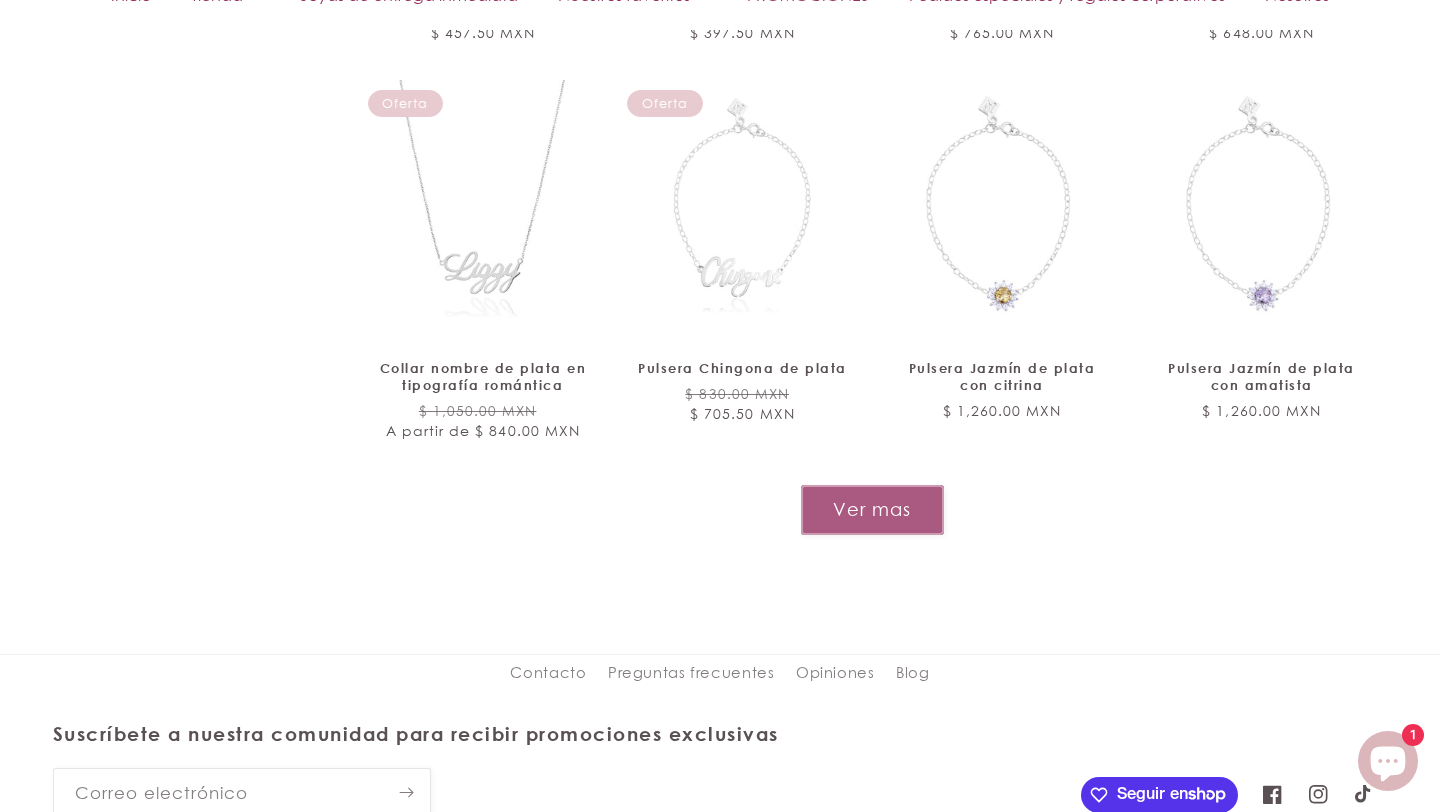 click on "Ver mas" at bounding box center [872, 509] 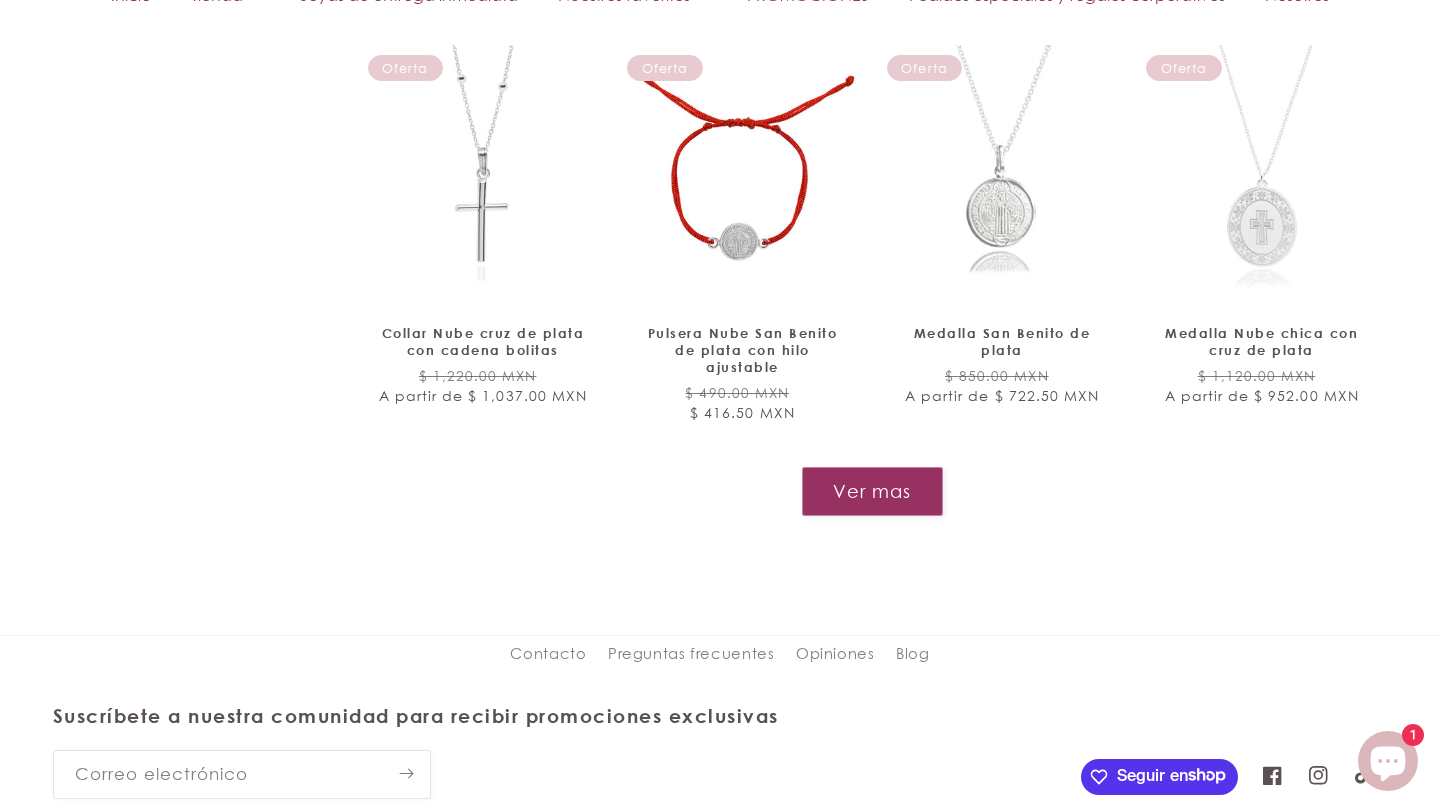 scroll, scrollTop: 5140, scrollLeft: 0, axis: vertical 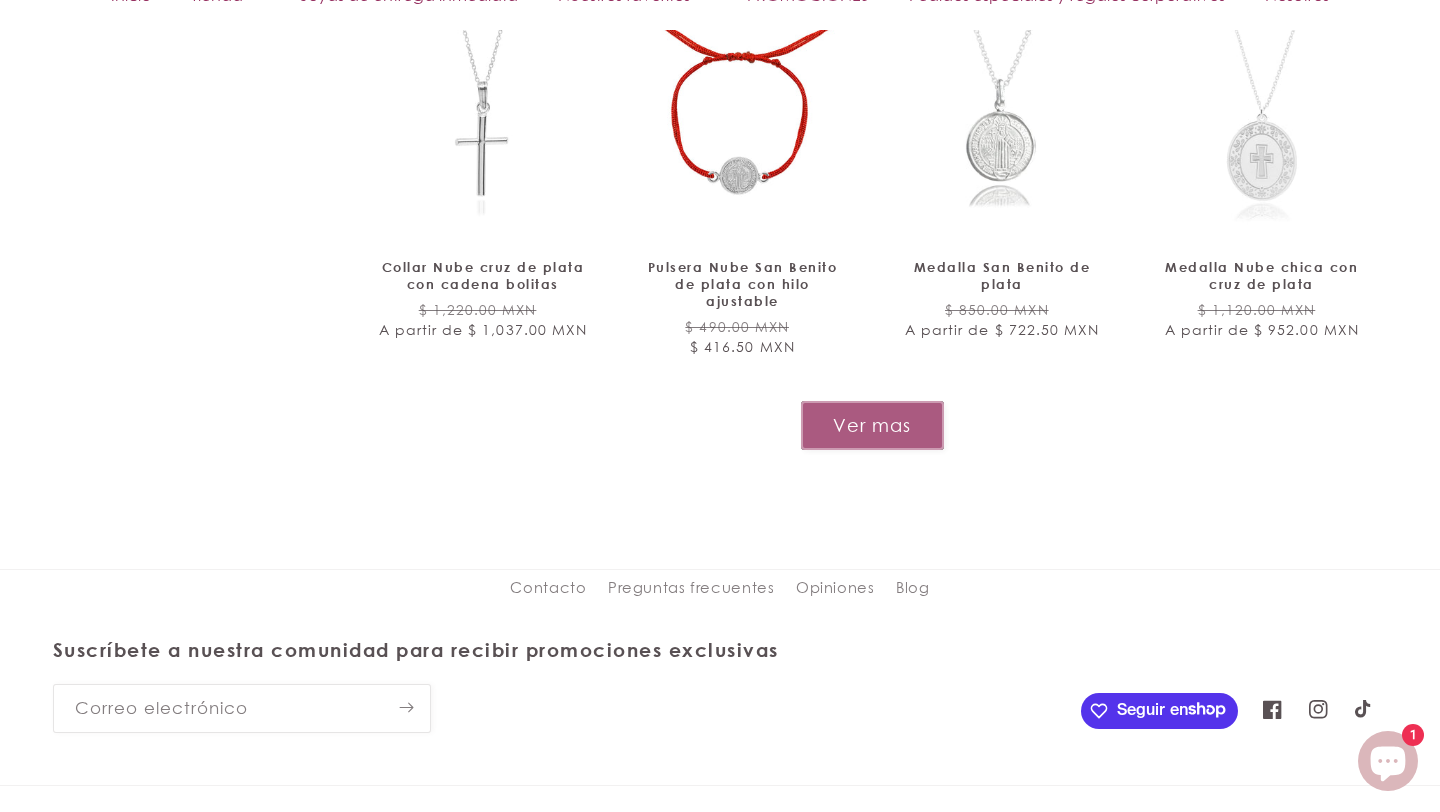 click on "Ver mas" at bounding box center (872, 425) 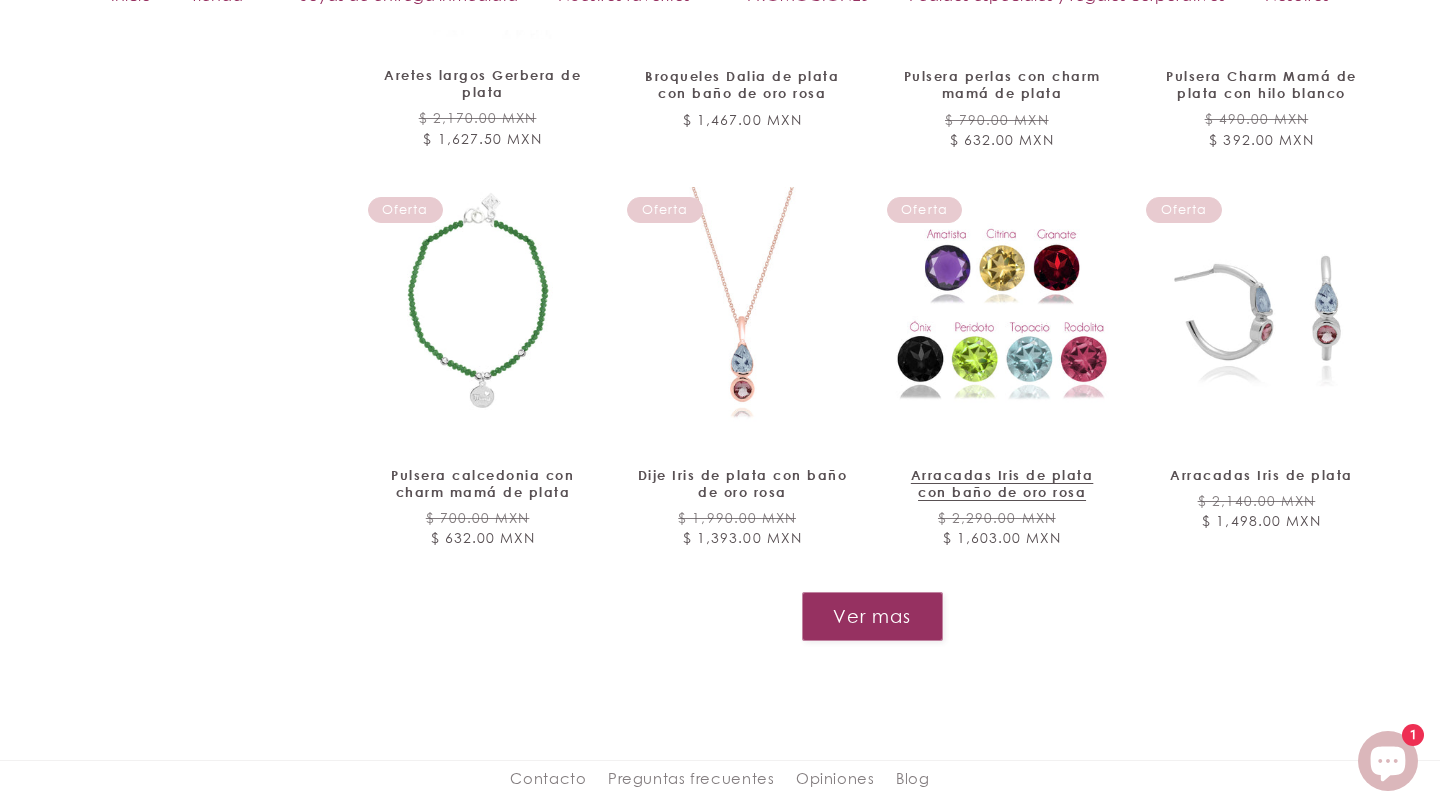 scroll, scrollTop: 6579, scrollLeft: 0, axis: vertical 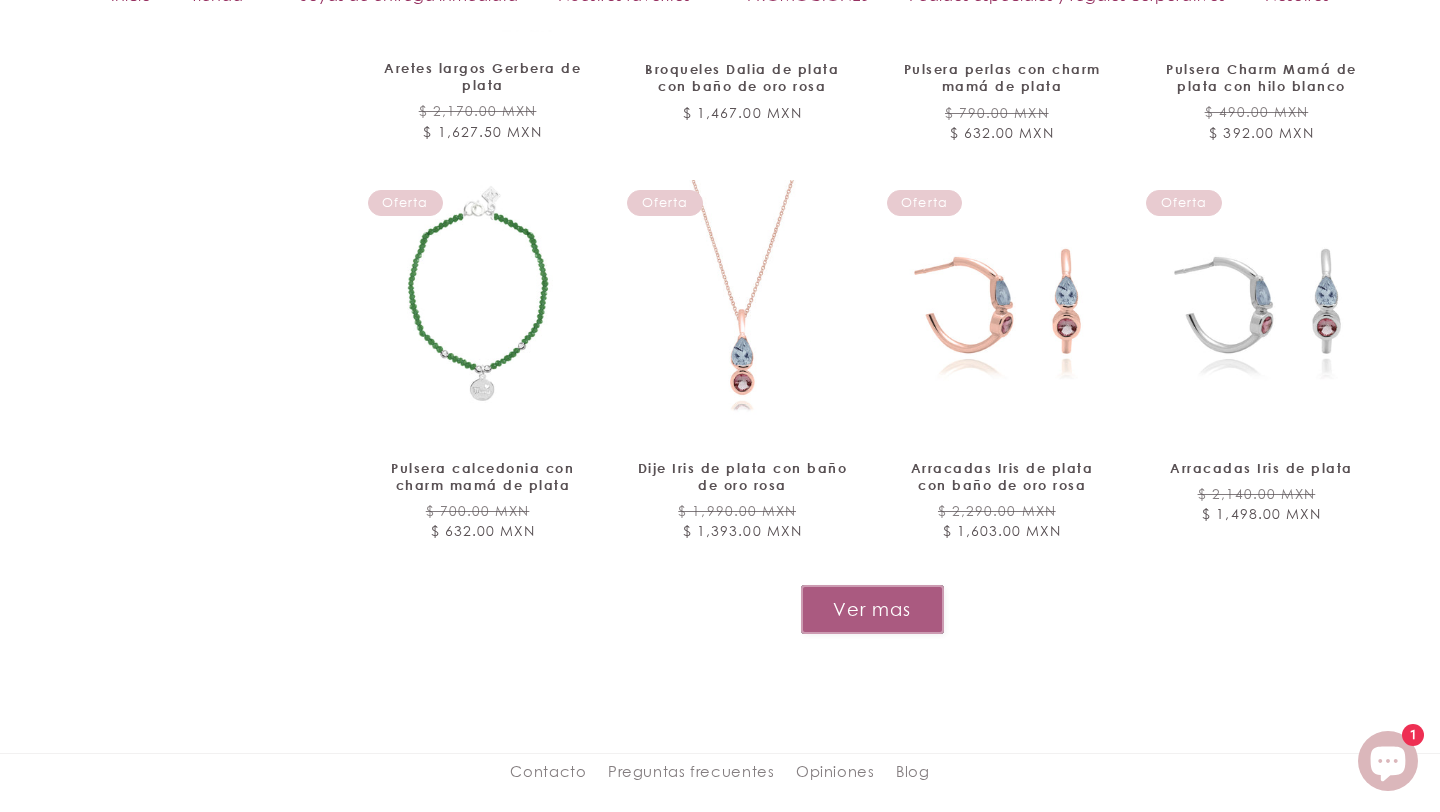 click on "Ver mas" at bounding box center [872, 609] 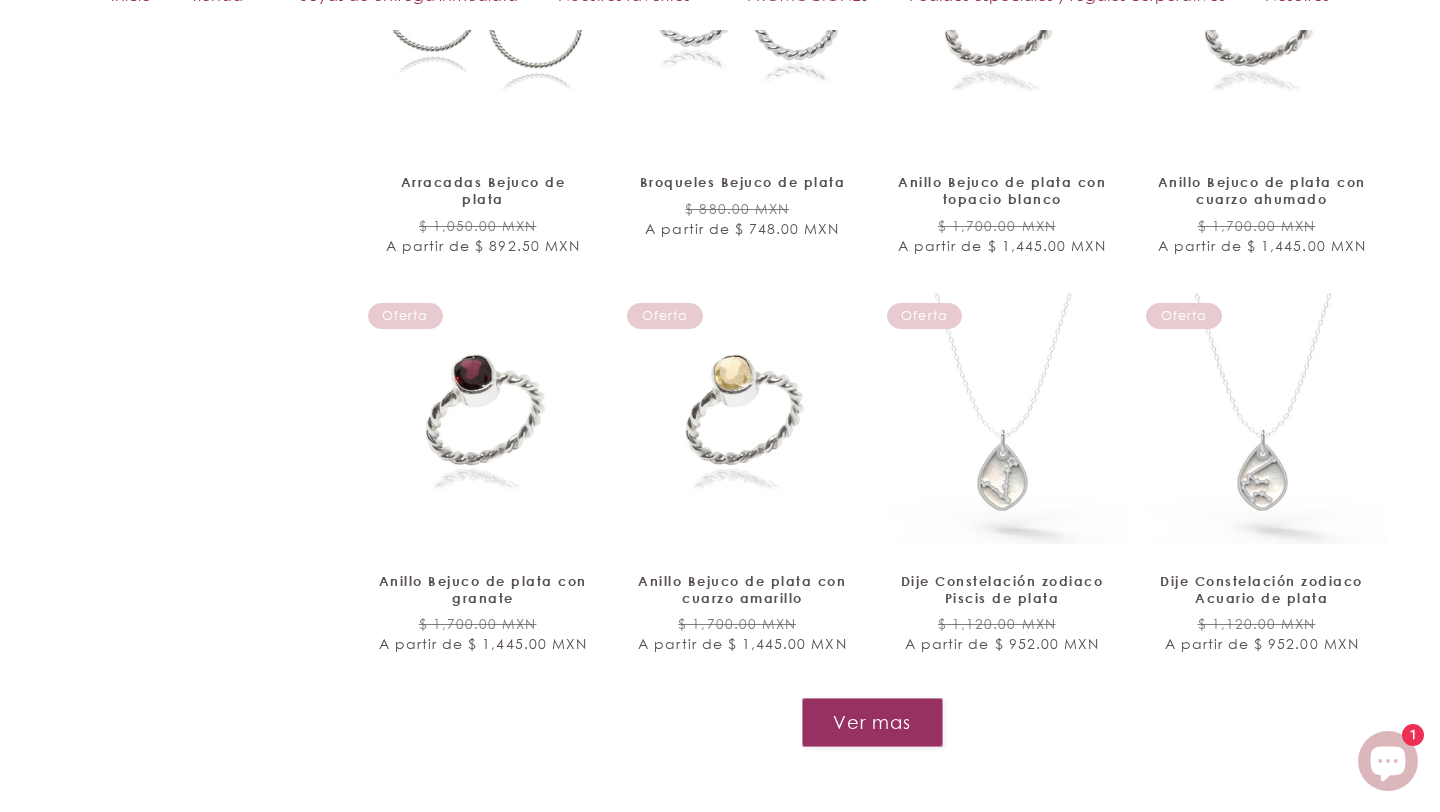 scroll, scrollTop: 8113, scrollLeft: 0, axis: vertical 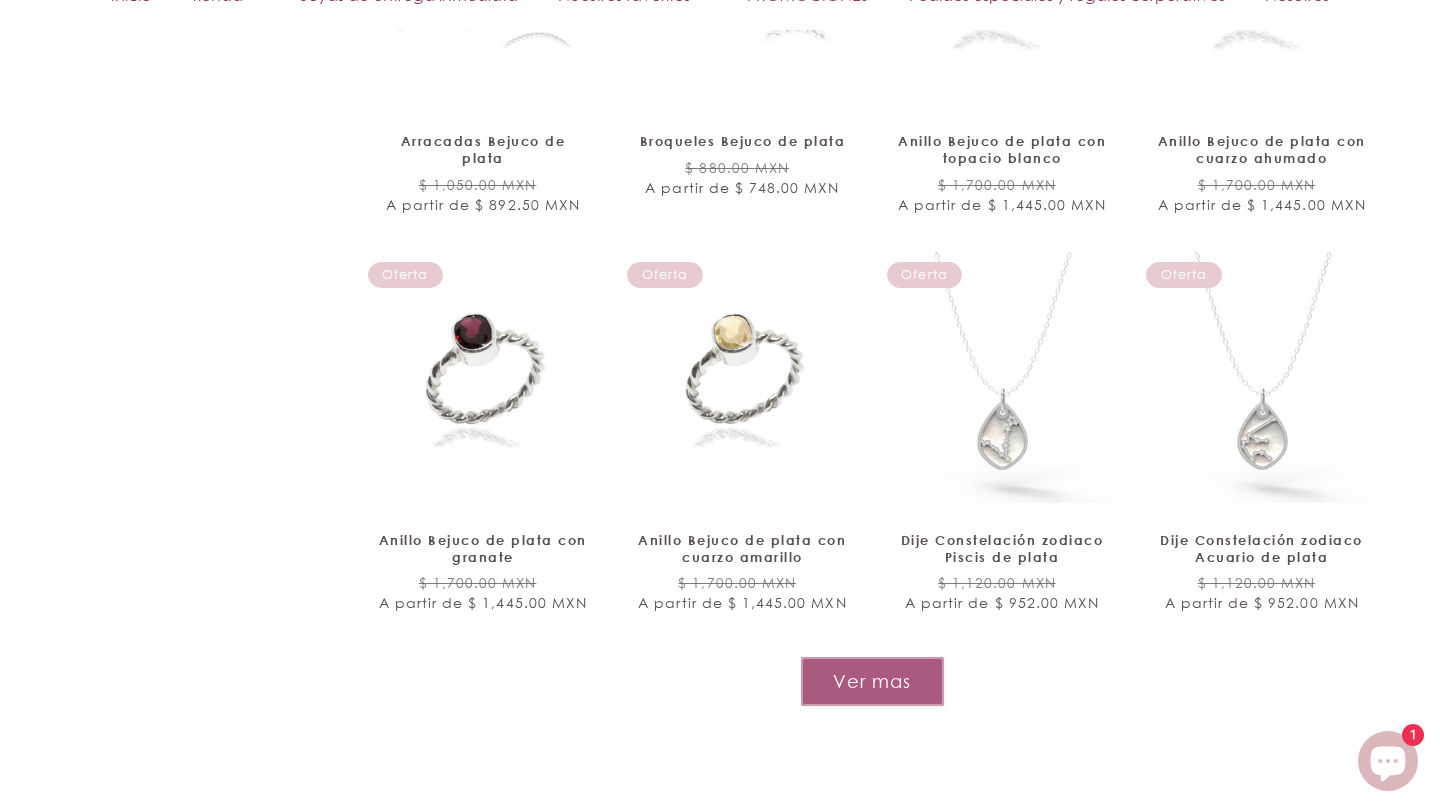 click on "Ver mas" at bounding box center (872, 681) 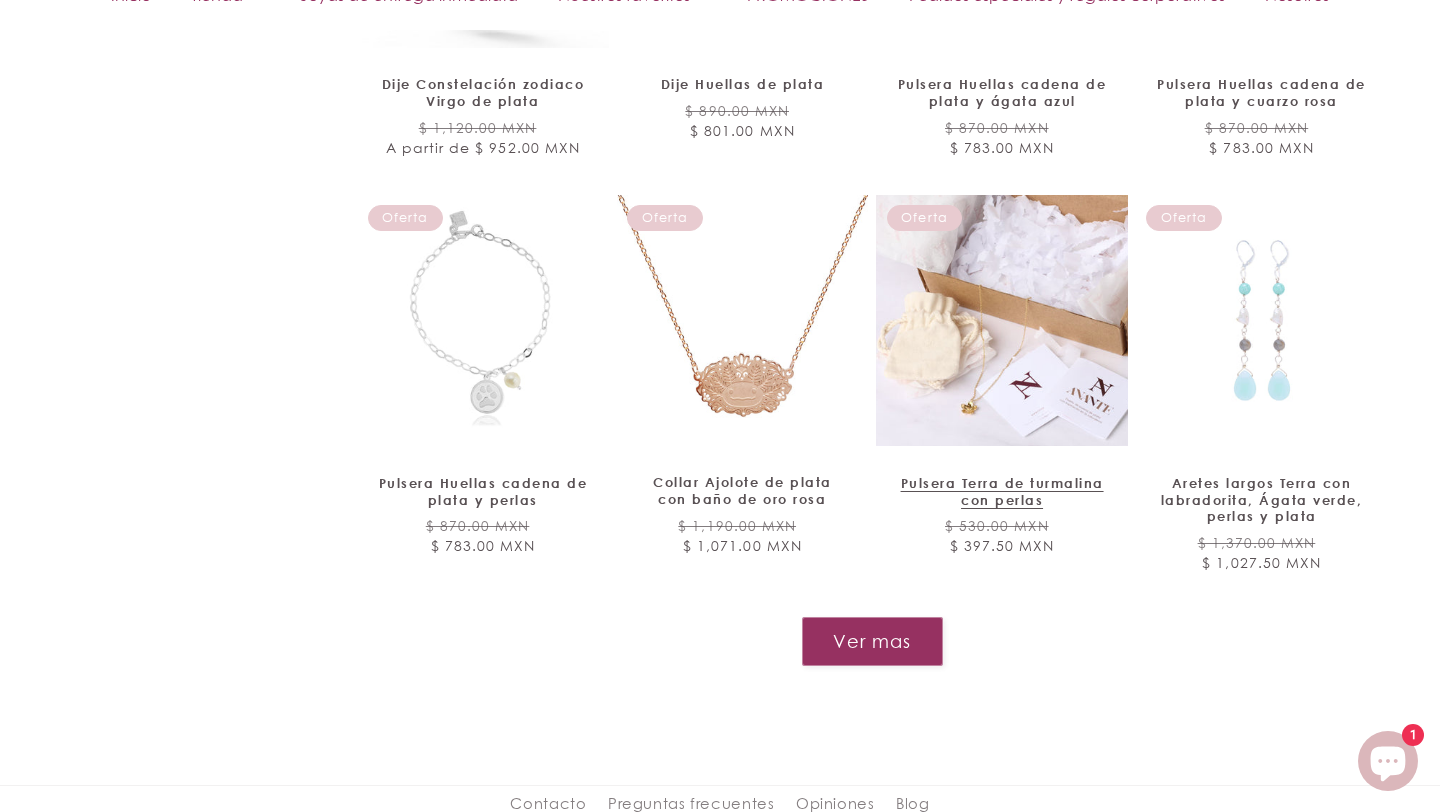 scroll, scrollTop: 9788, scrollLeft: 0, axis: vertical 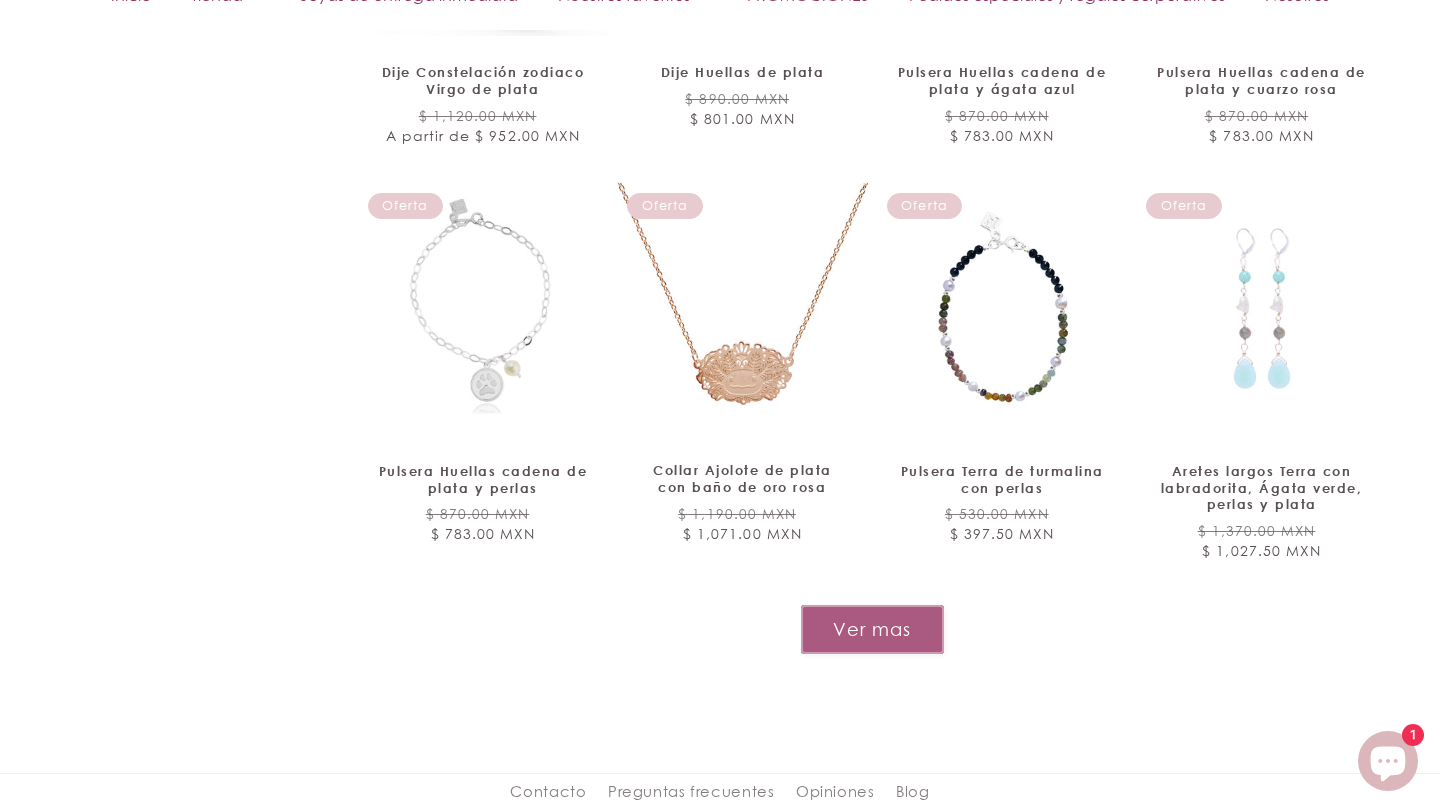 click on "Ver mas" at bounding box center [872, 629] 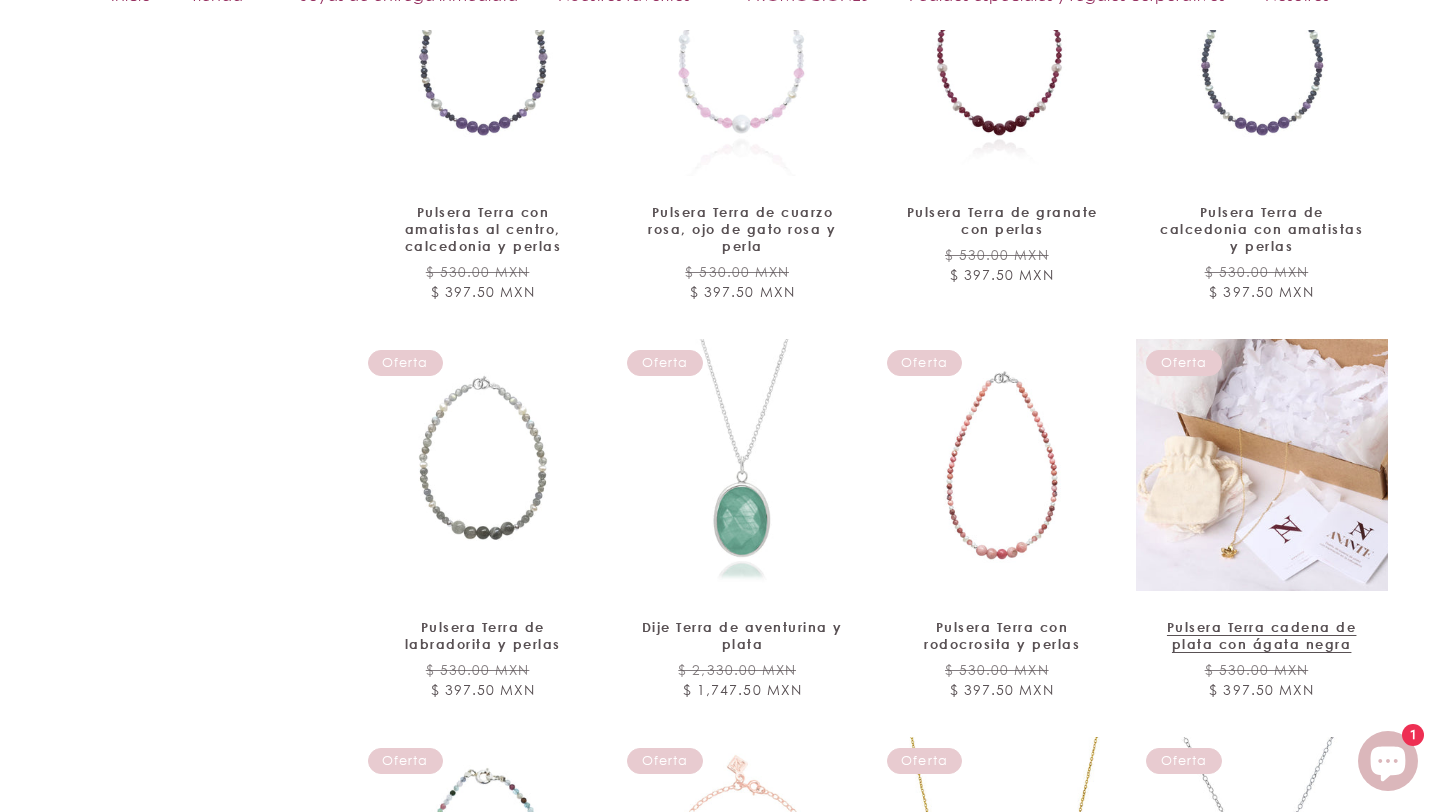 scroll, scrollTop: 10915, scrollLeft: 0, axis: vertical 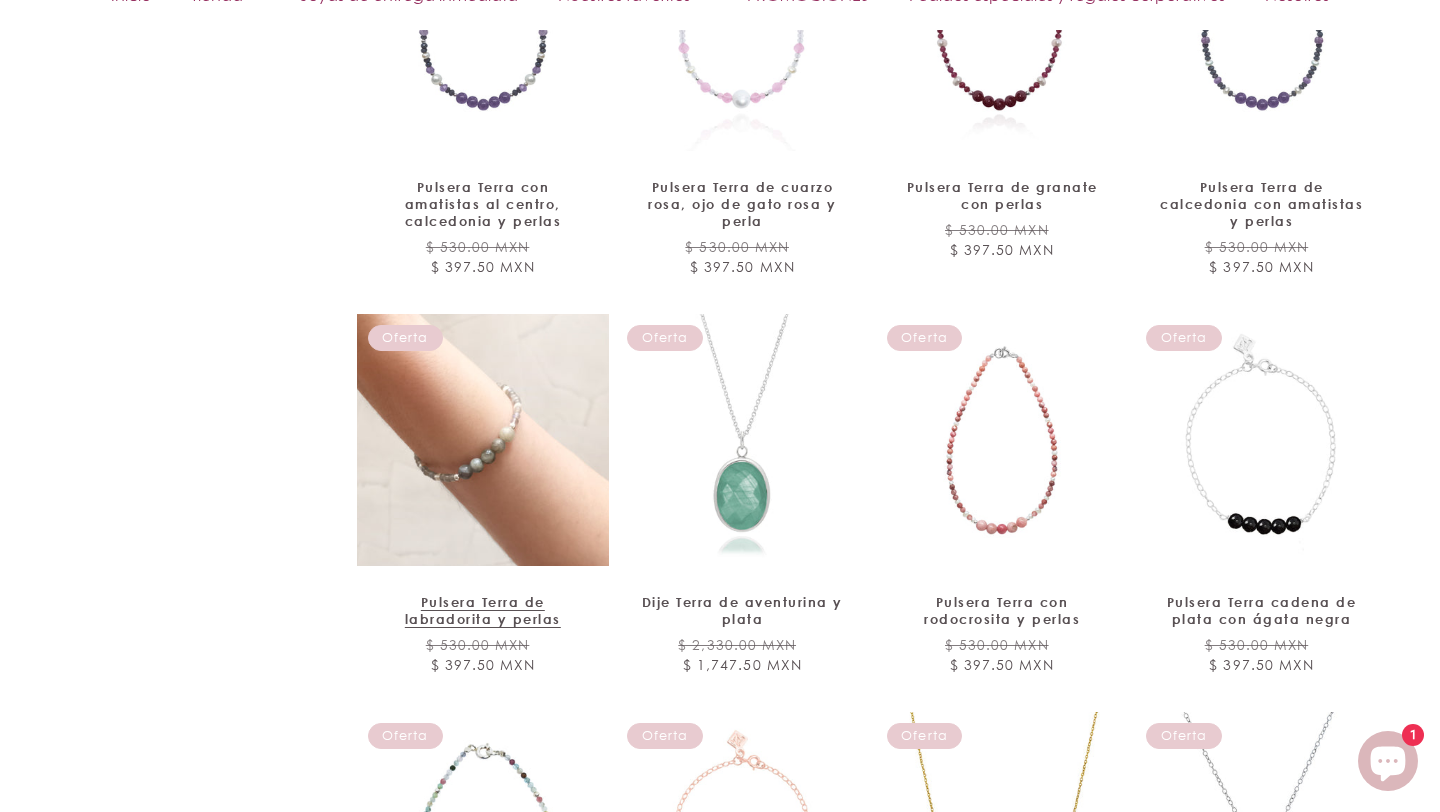 click on "Pulsera Terra de labradorita y perlas" at bounding box center [483, 611] 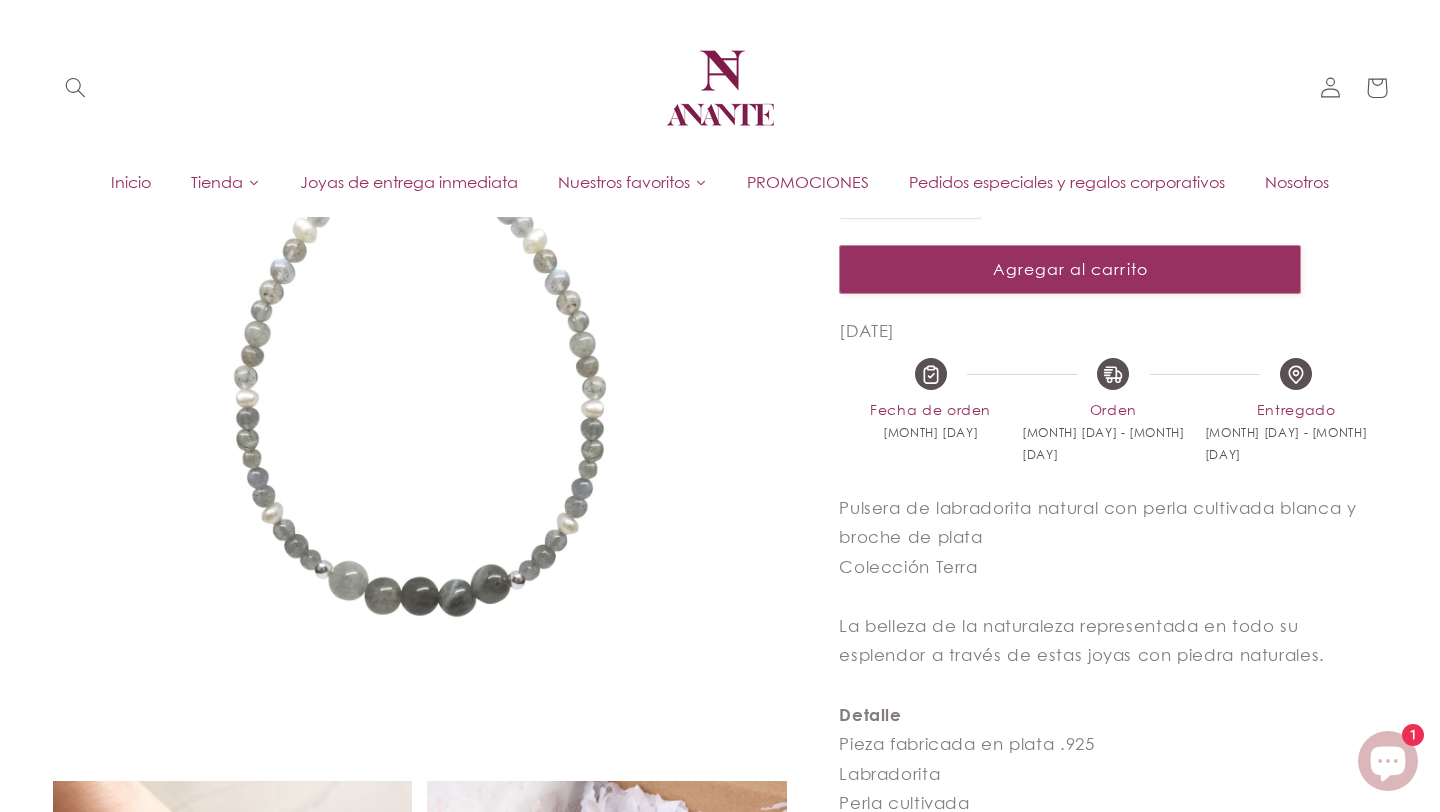 scroll, scrollTop: 0, scrollLeft: 0, axis: both 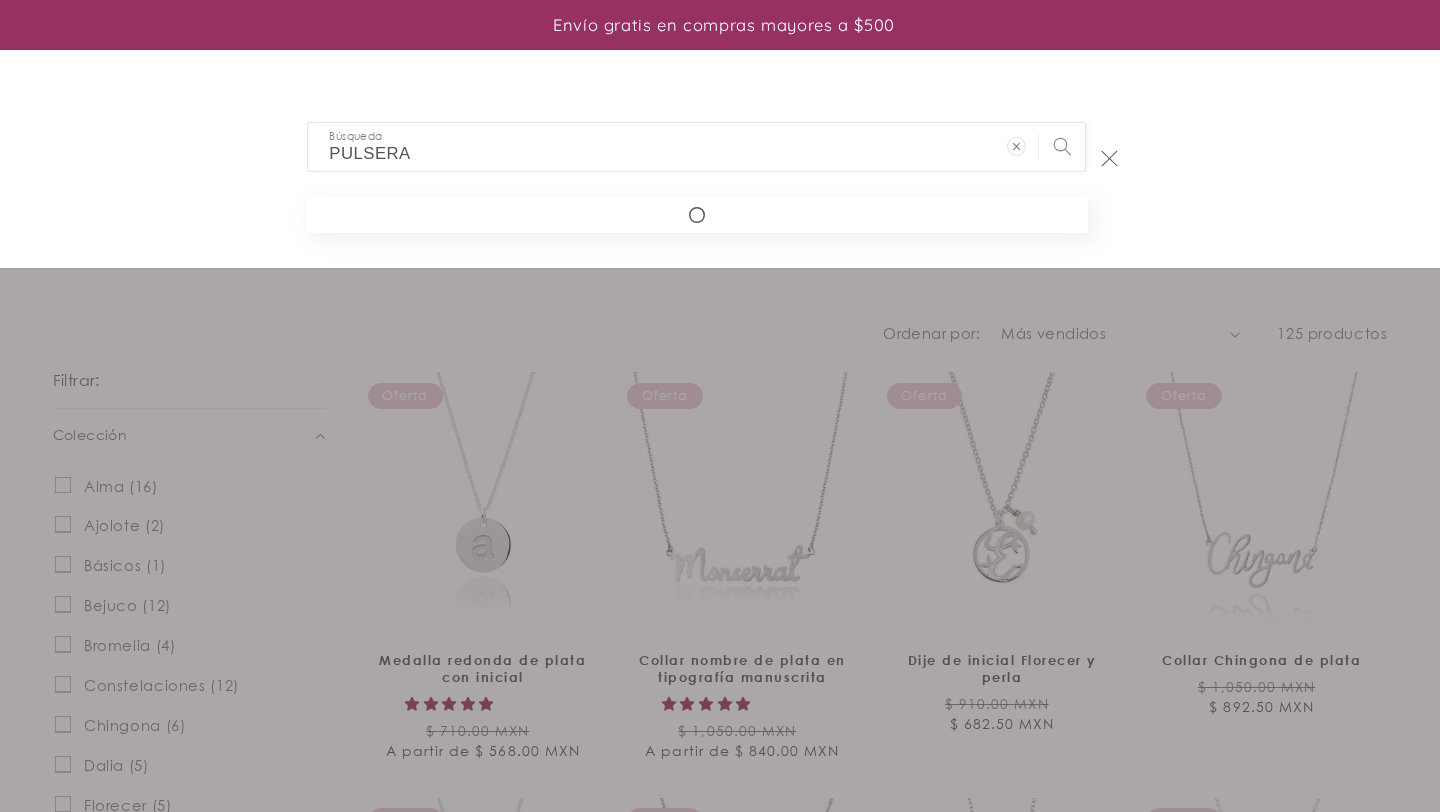 type on "PULSERA" 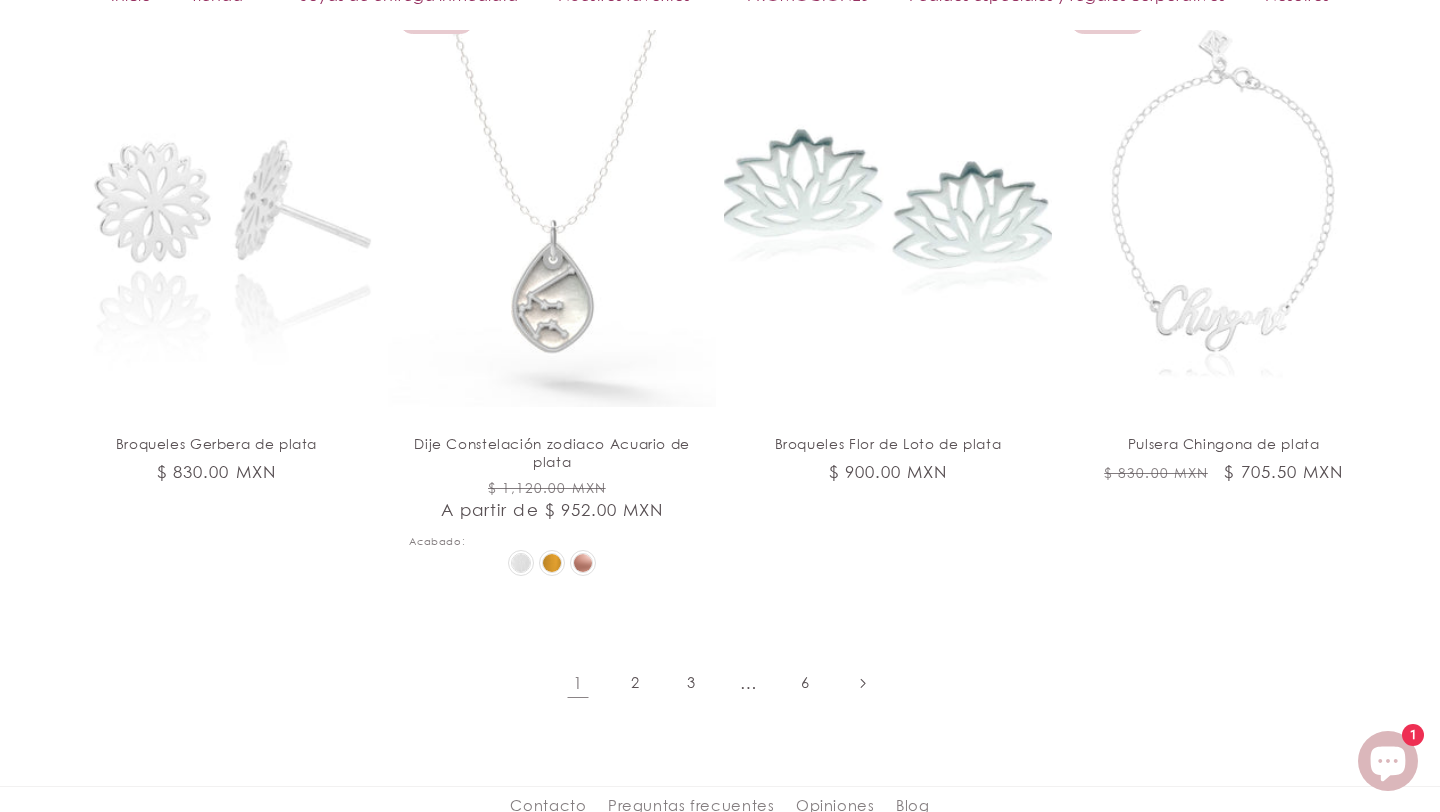 scroll, scrollTop: 3511, scrollLeft: 0, axis: vertical 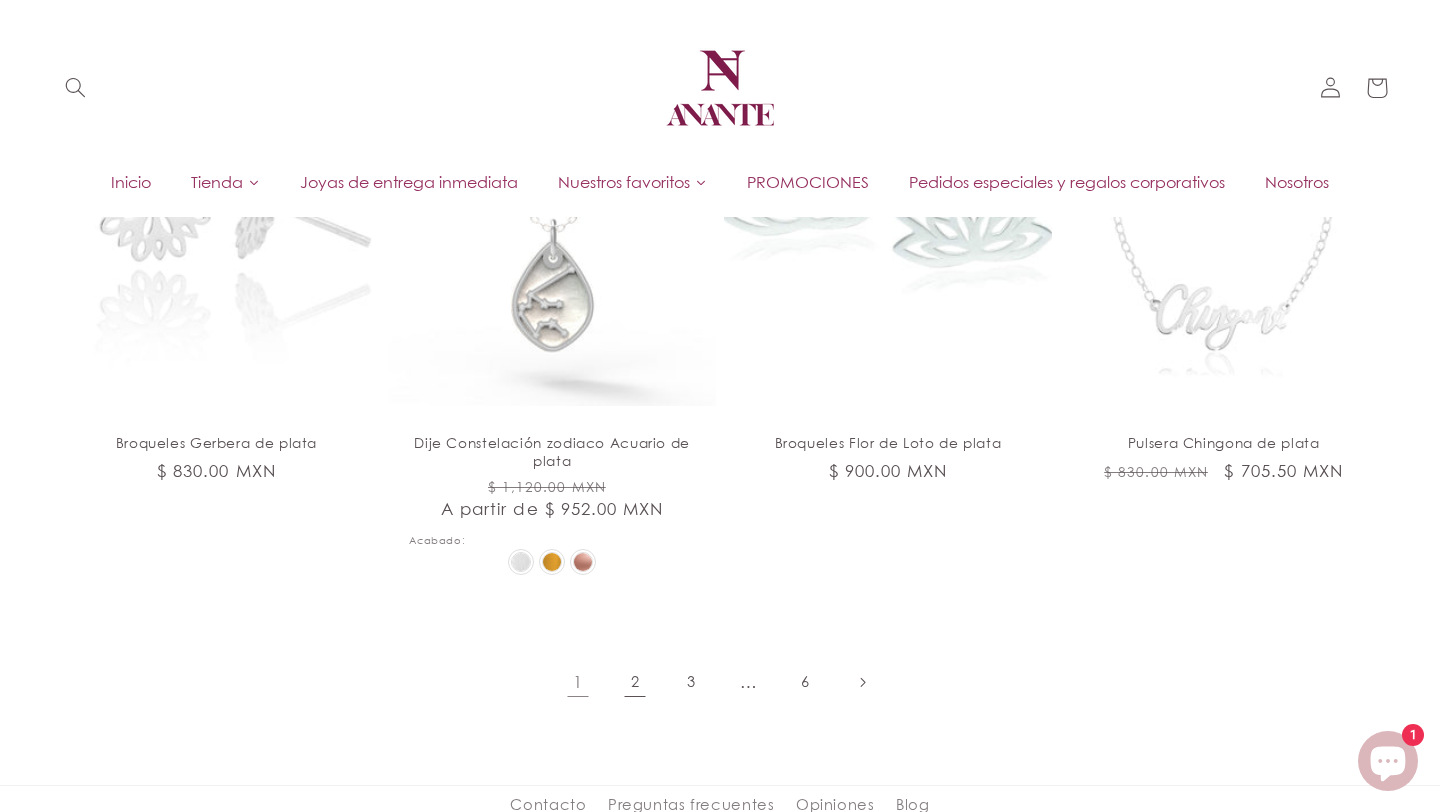 click on "2" at bounding box center (635, 682) 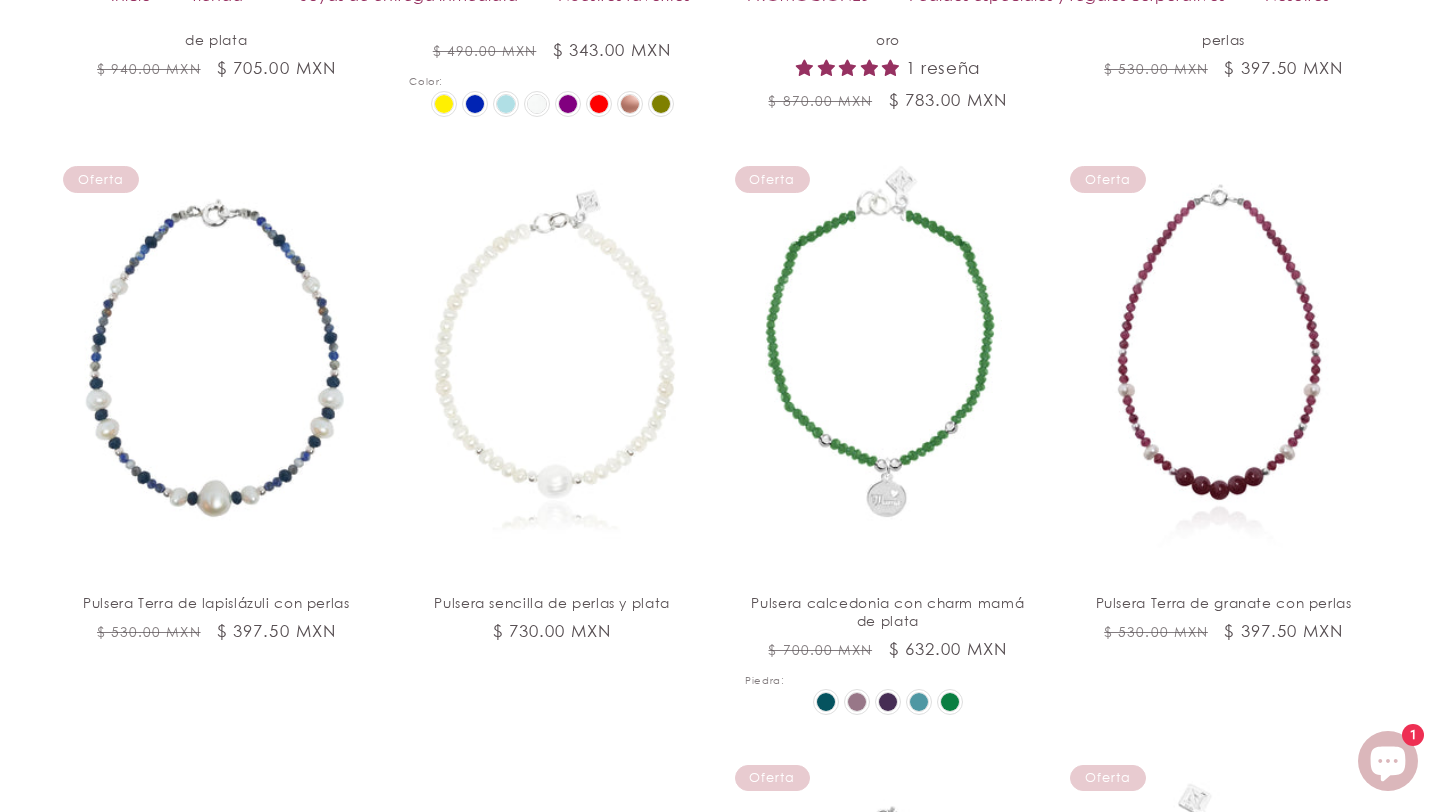 scroll, scrollTop: 2211, scrollLeft: 0, axis: vertical 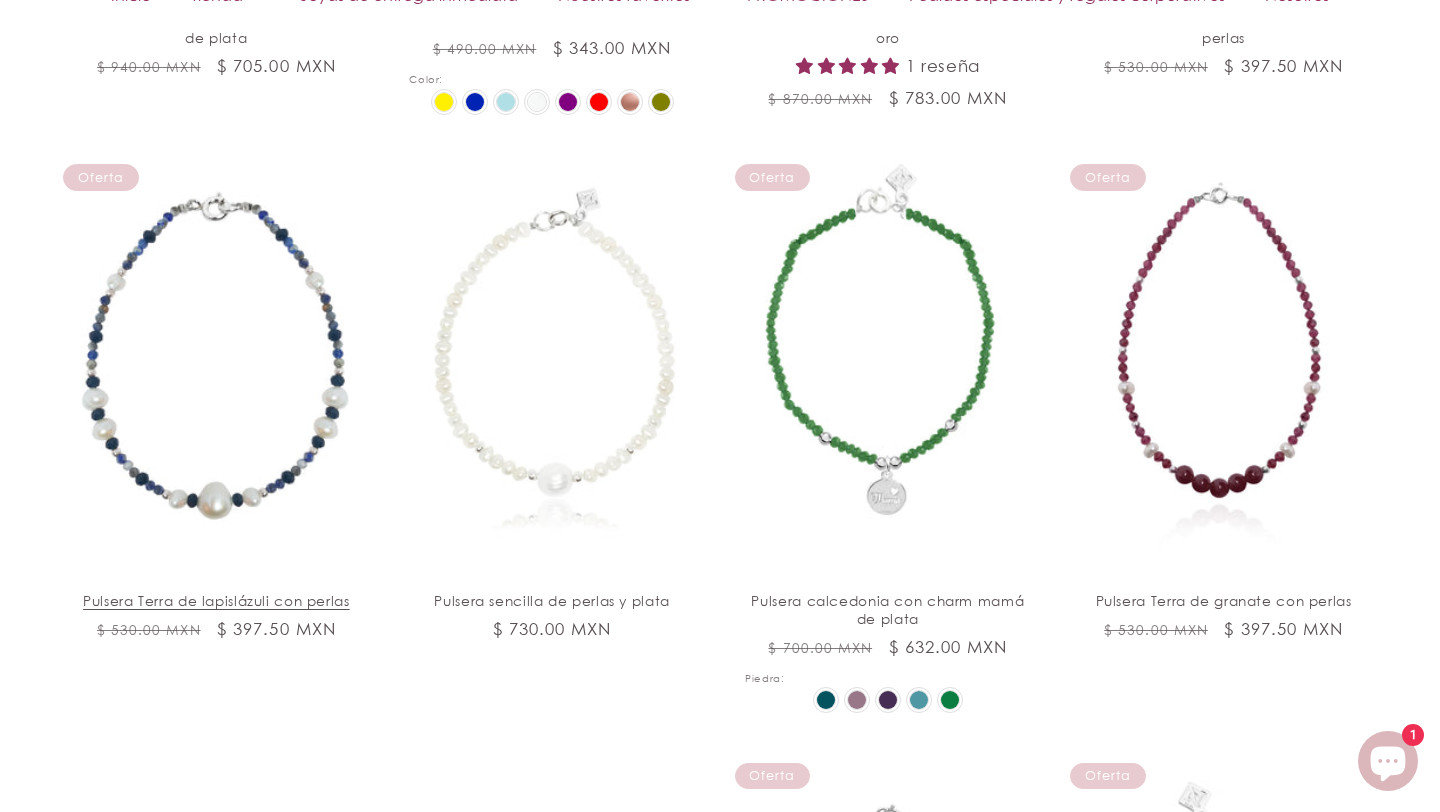 click on "Pulsera Terra de lapislázuli con perlas" at bounding box center [217, 601] 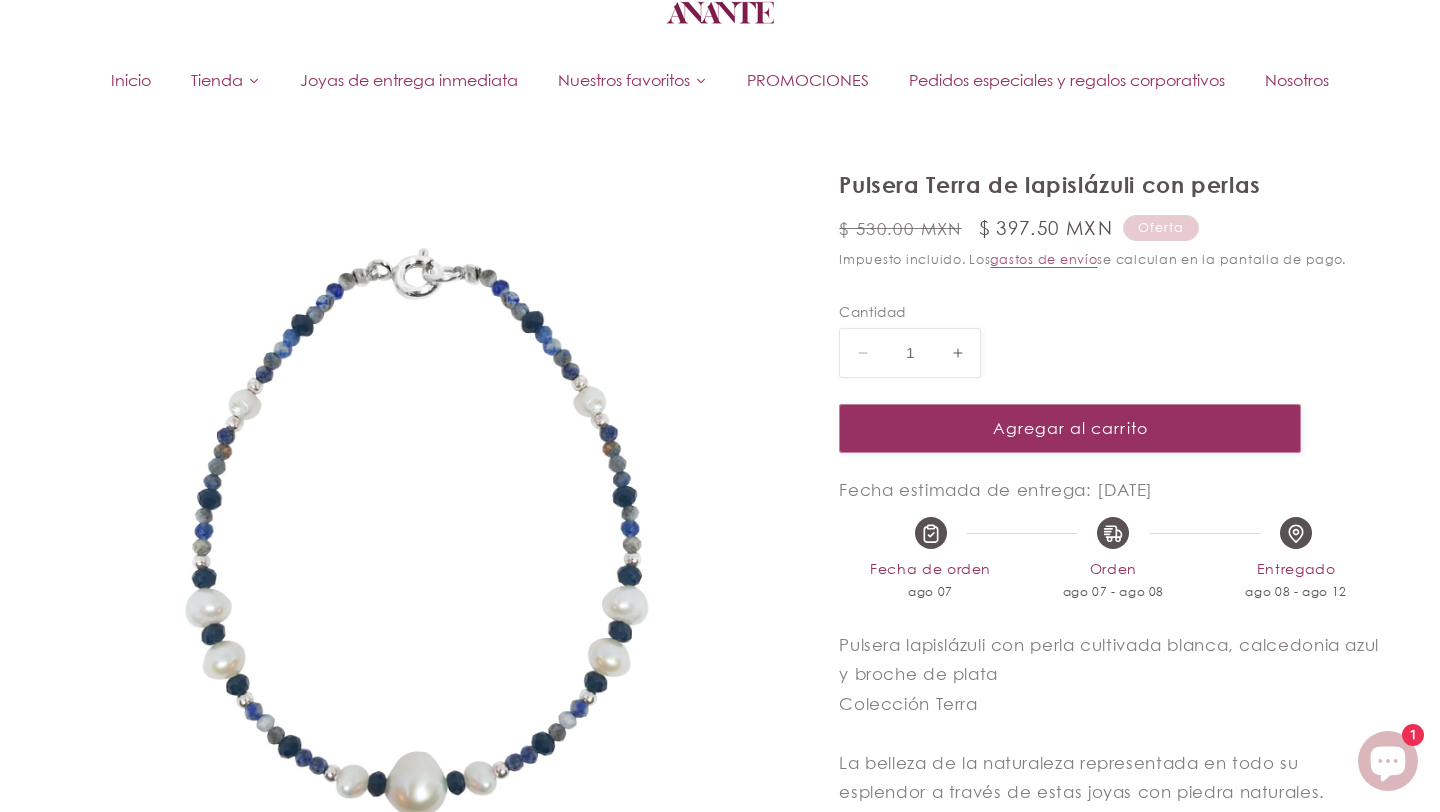 scroll, scrollTop: 202, scrollLeft: 0, axis: vertical 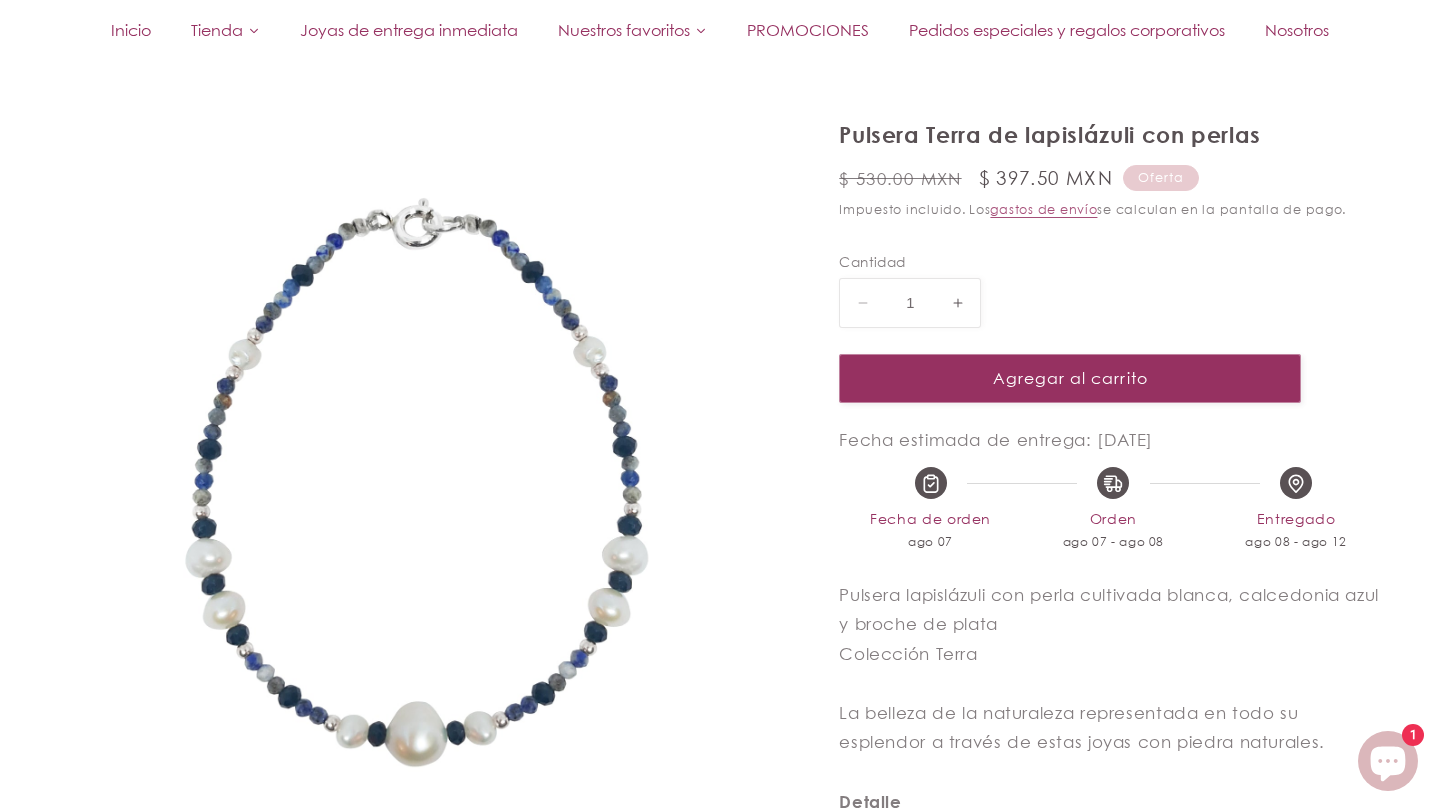 click on "Joyas de entrega inmediata" at bounding box center [409, 30] 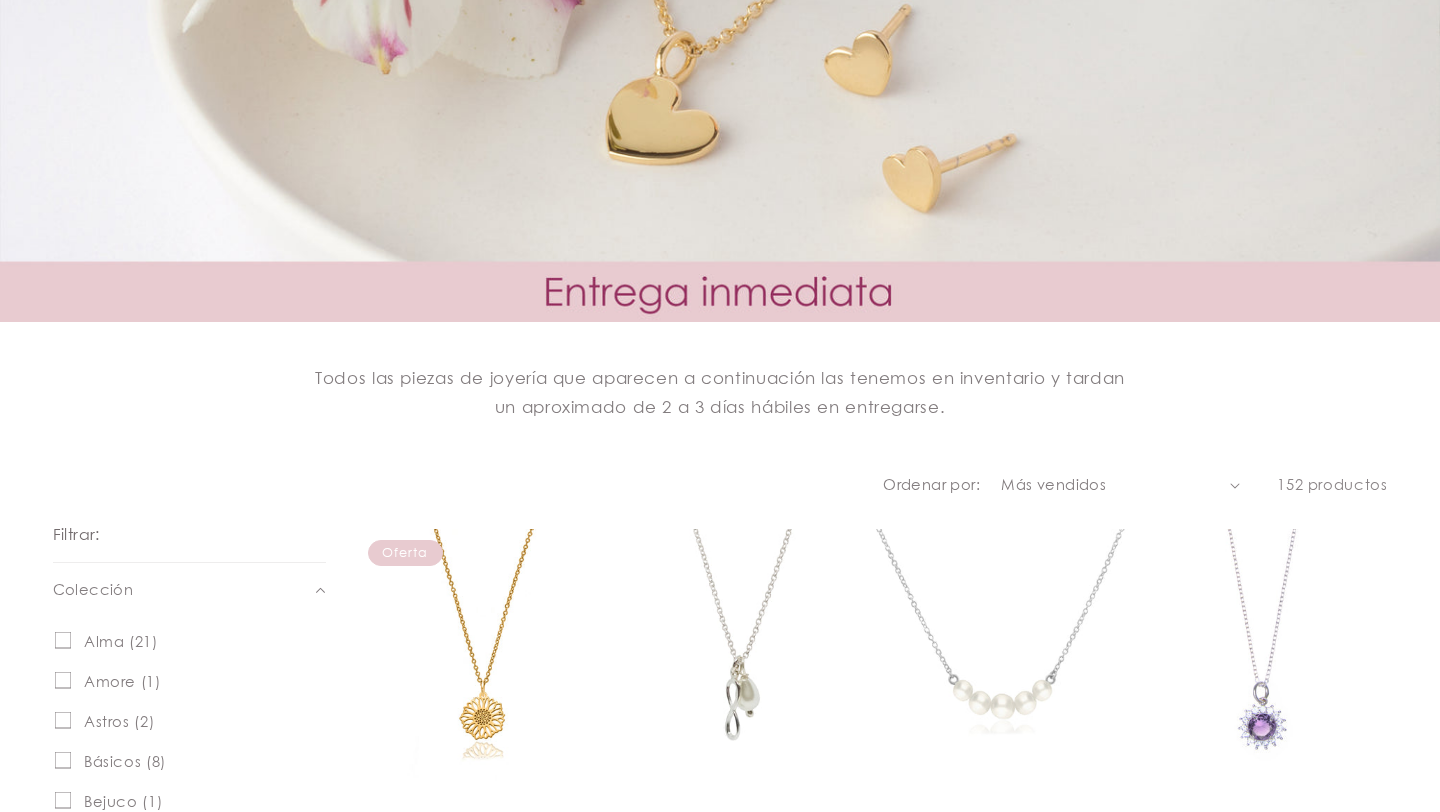scroll, scrollTop: 808, scrollLeft: 0, axis: vertical 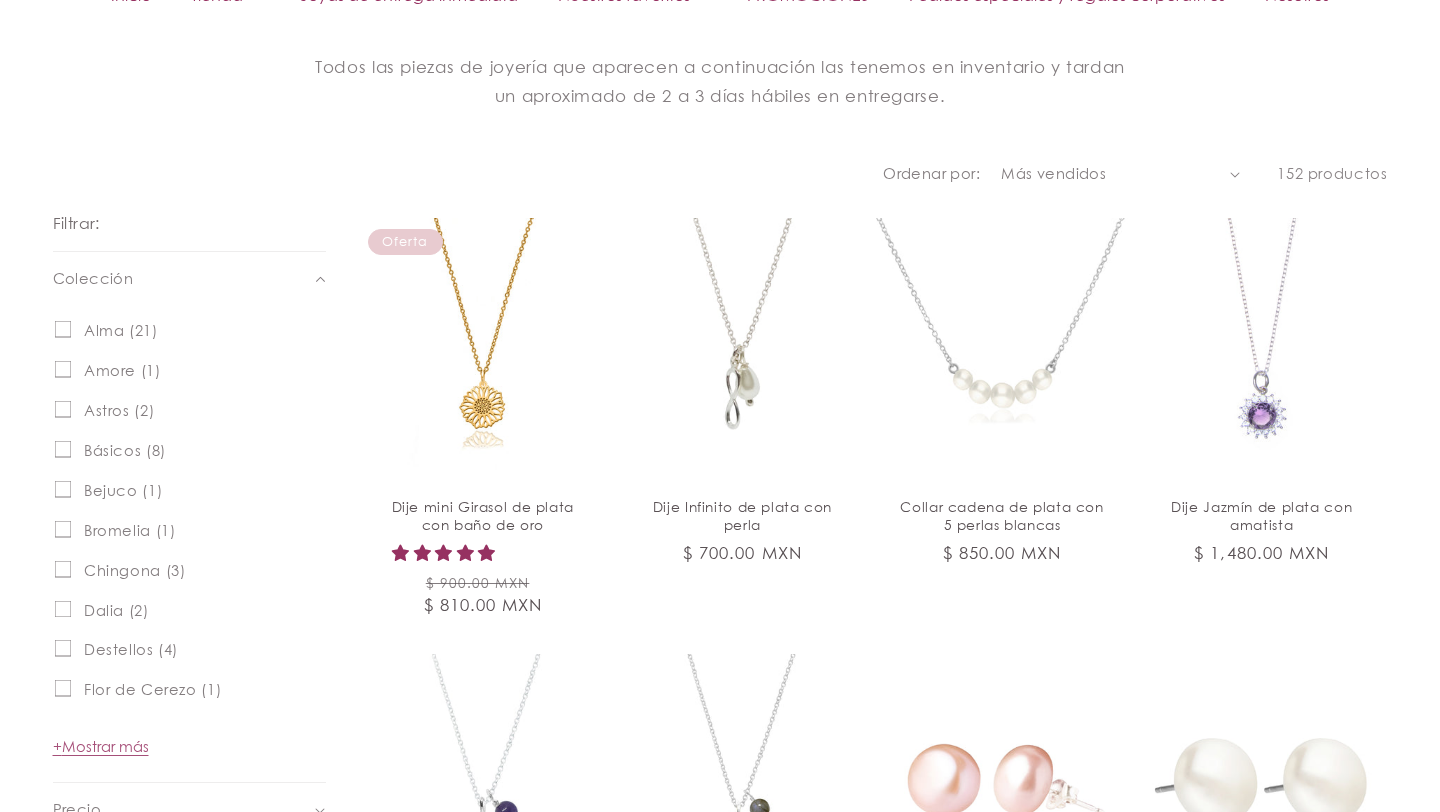click on "Ver mas" at bounding box center [872, 1927] 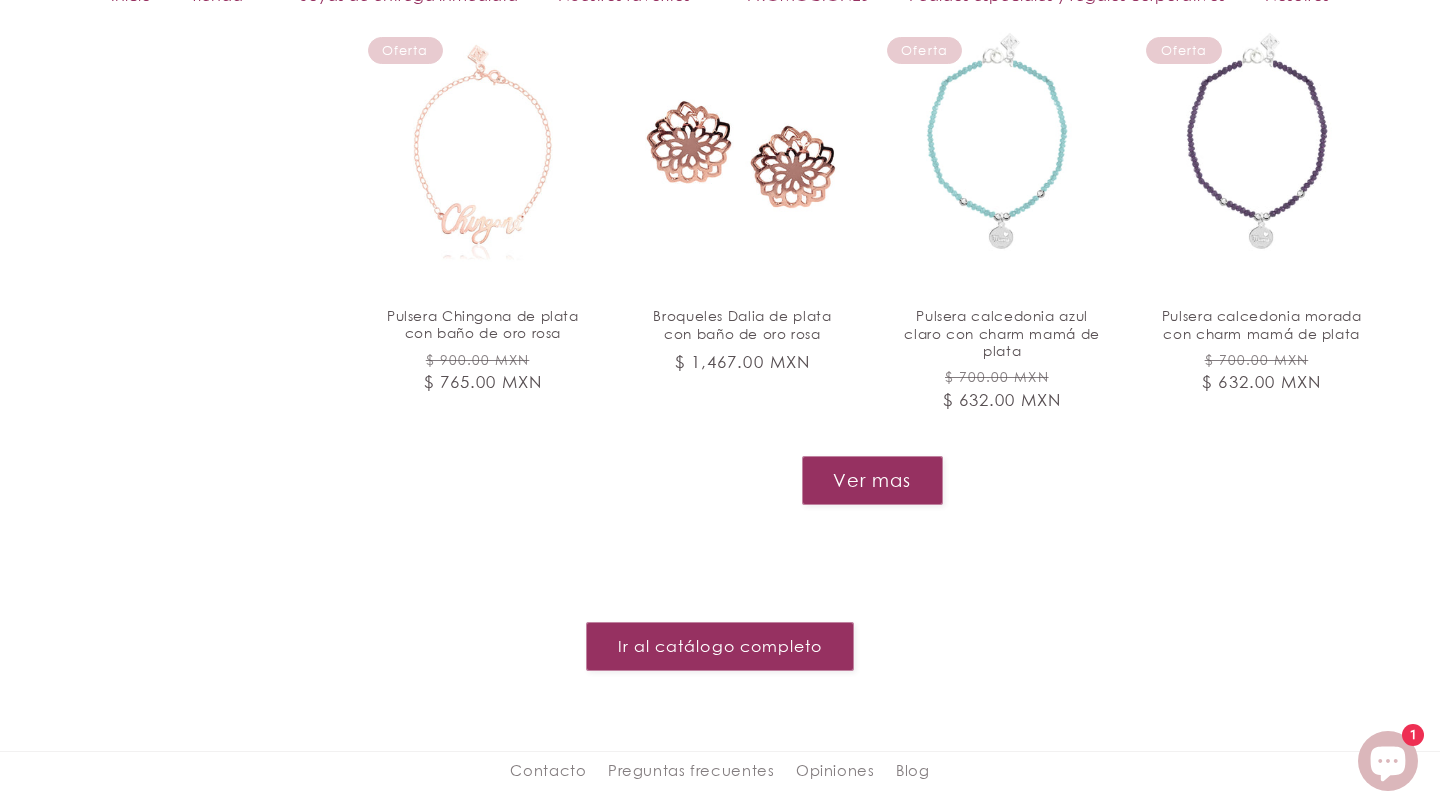 scroll, scrollTop: 3943, scrollLeft: 0, axis: vertical 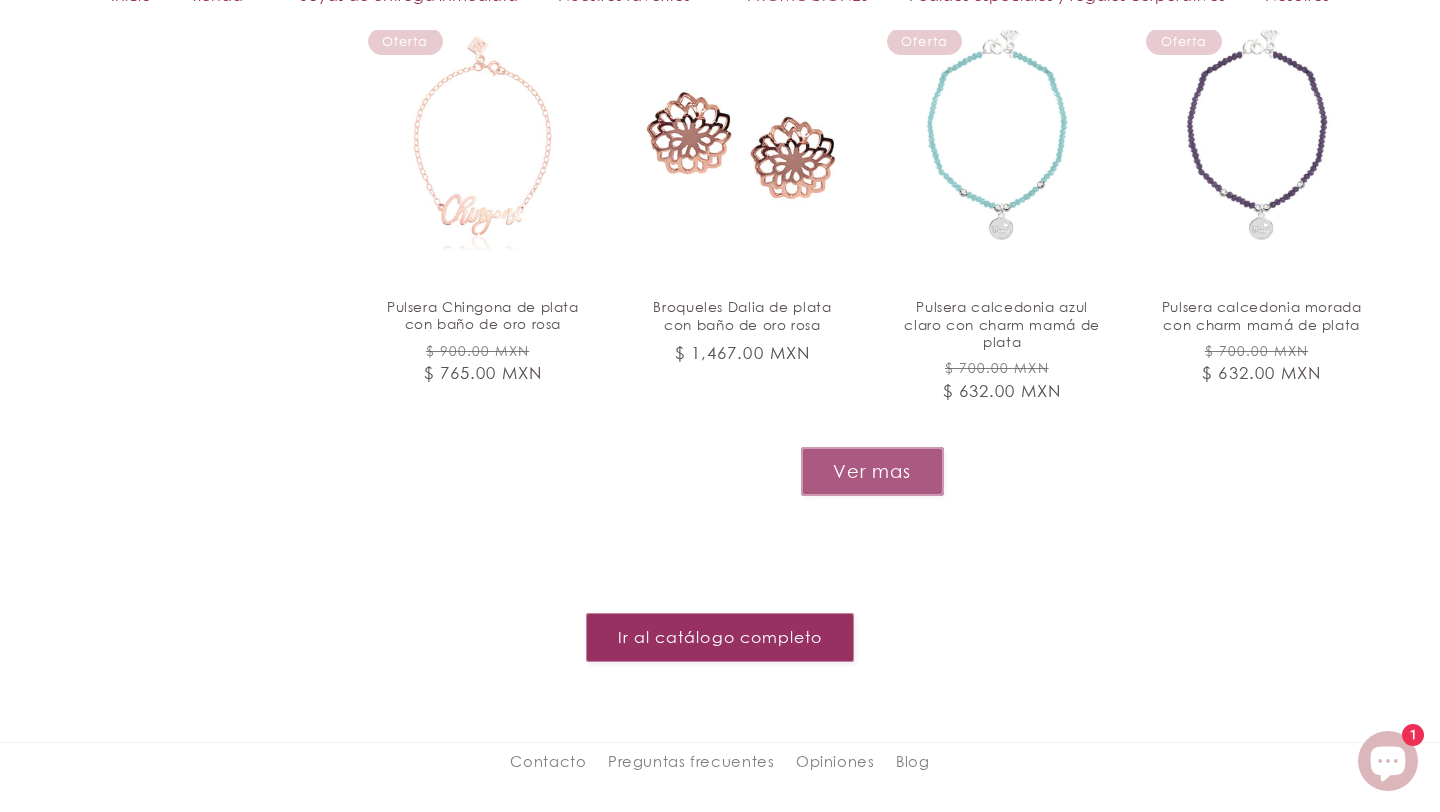 click on "Ver mas" at bounding box center [872, 471] 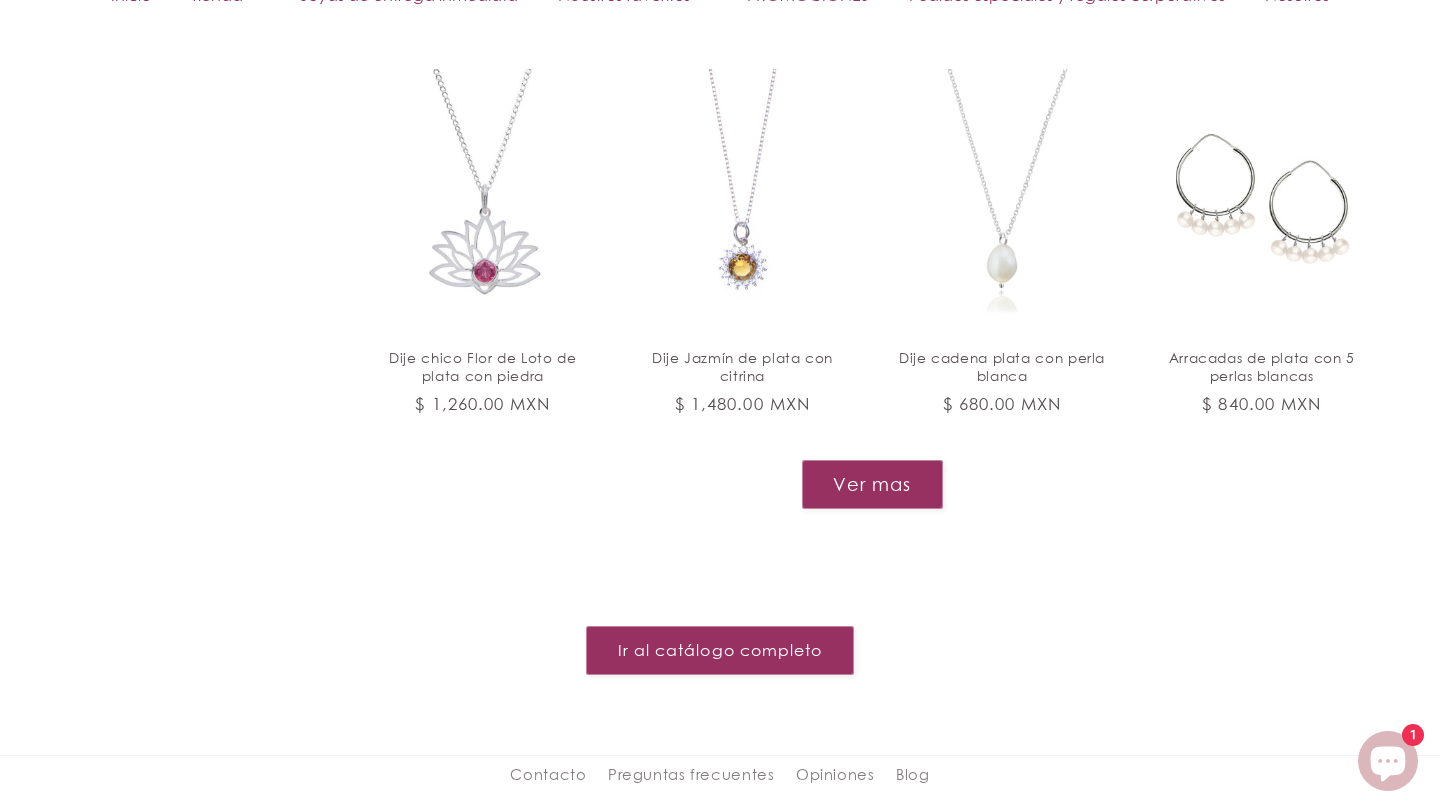 scroll, scrollTop: 5521, scrollLeft: 0, axis: vertical 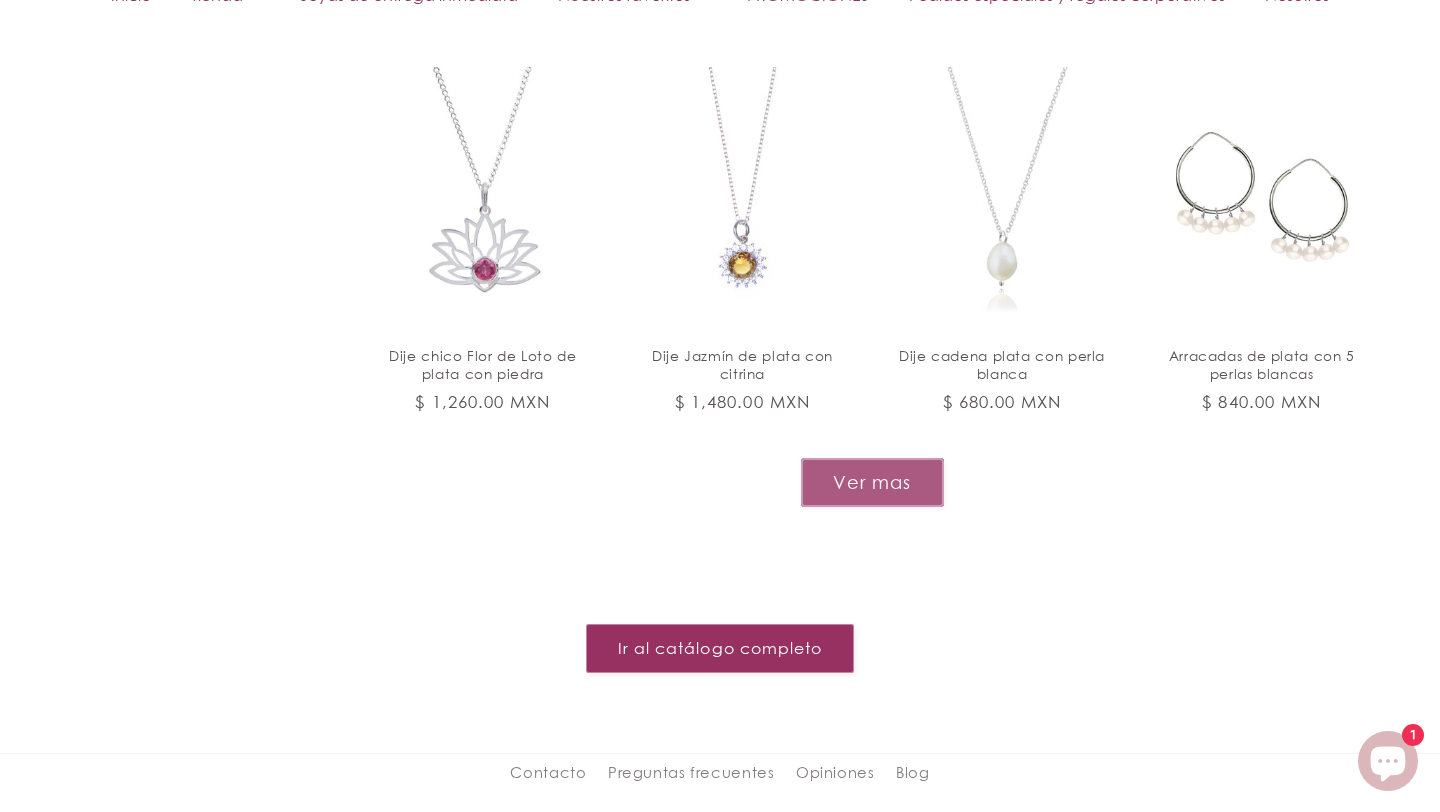 click on "Ver mas" at bounding box center (872, 482) 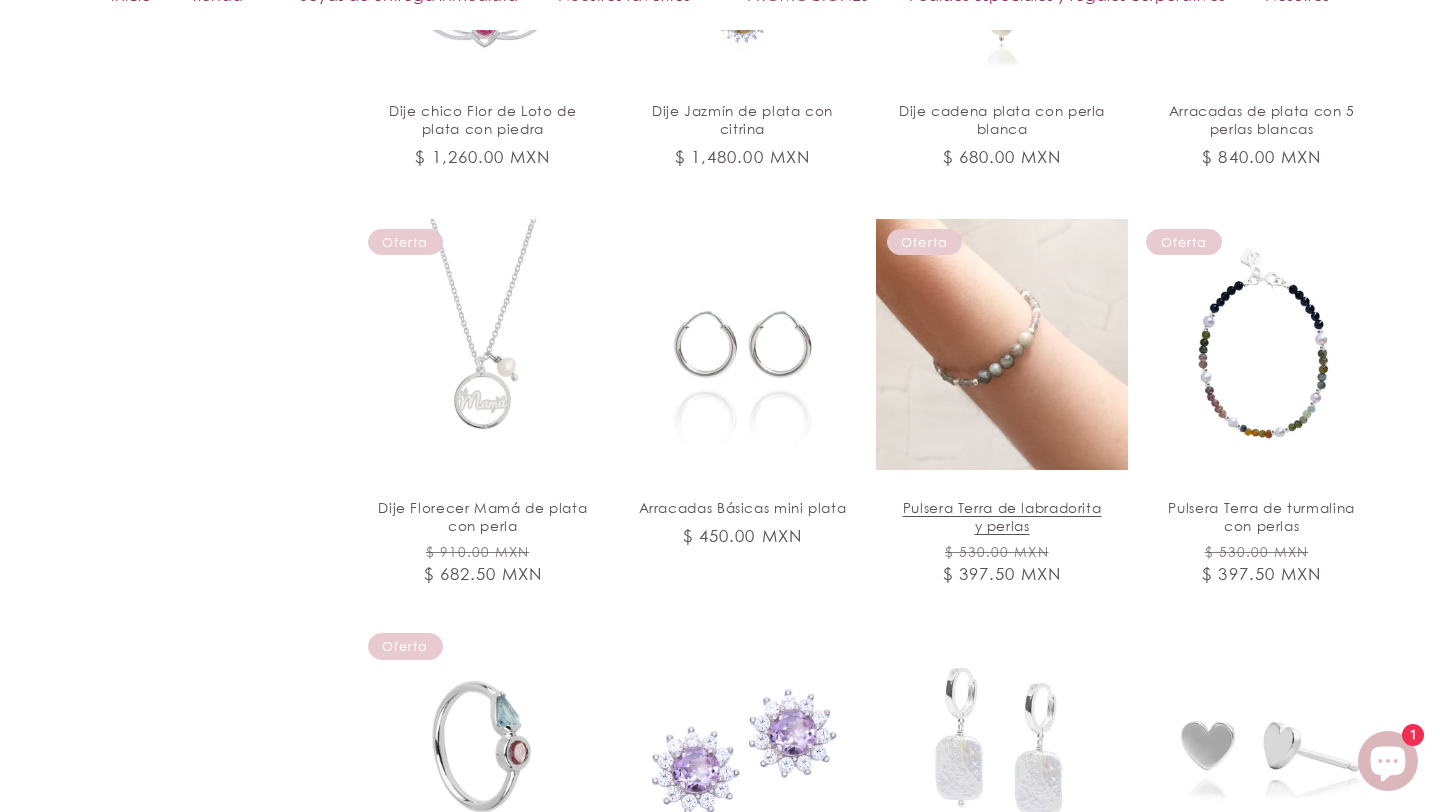 scroll, scrollTop: 5883, scrollLeft: 0, axis: vertical 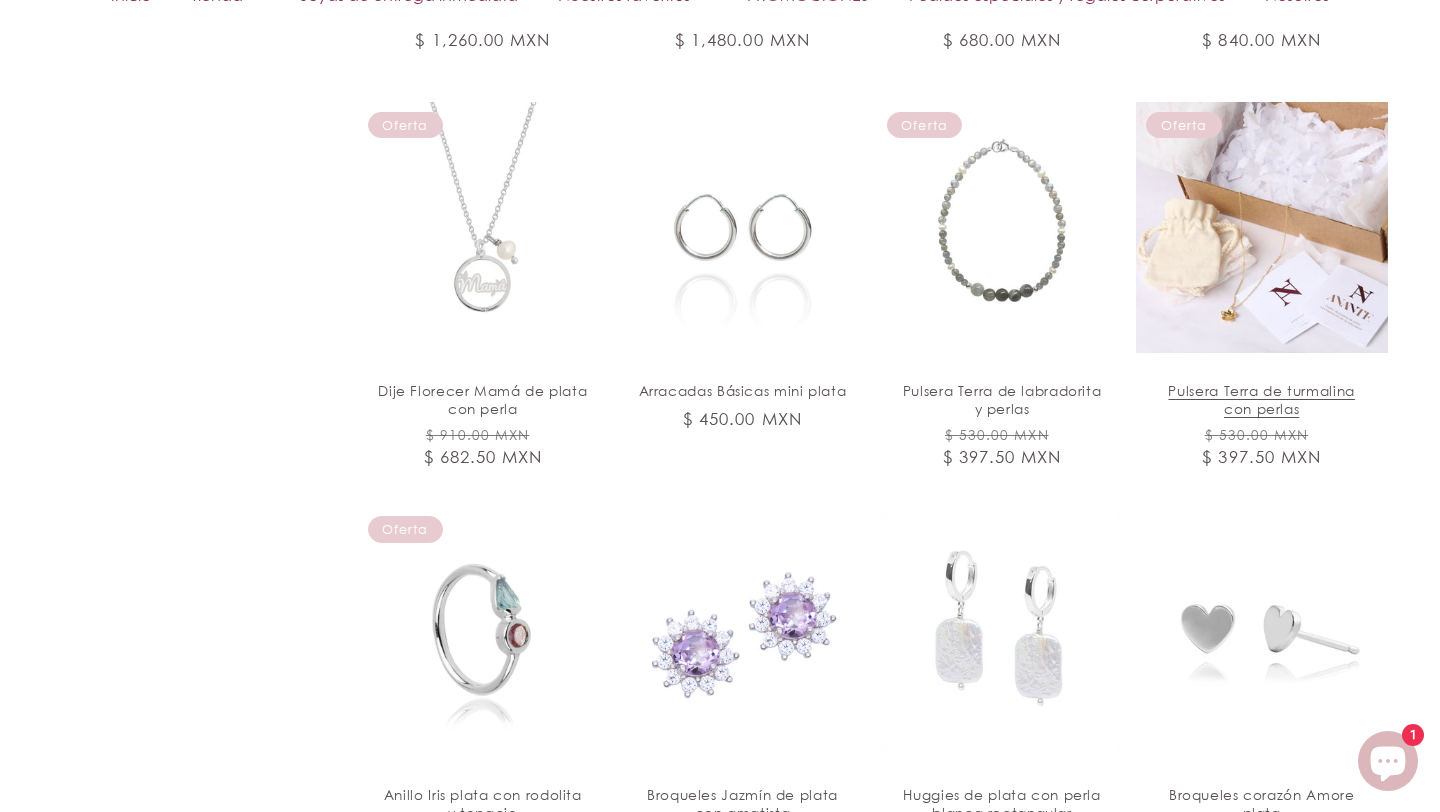 click on "Pulsera Terra de turmalina con perlas" at bounding box center [1262, 400] 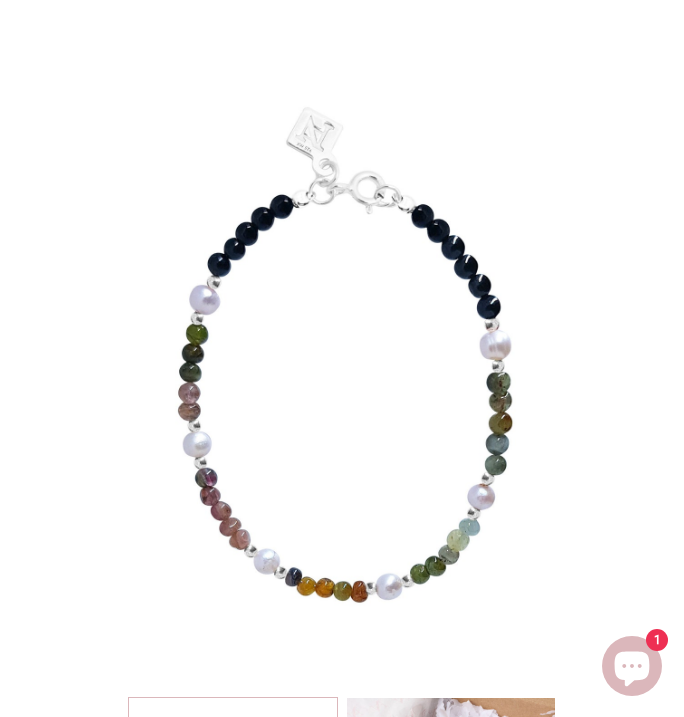 scroll, scrollTop: 215, scrollLeft: 0, axis: vertical 